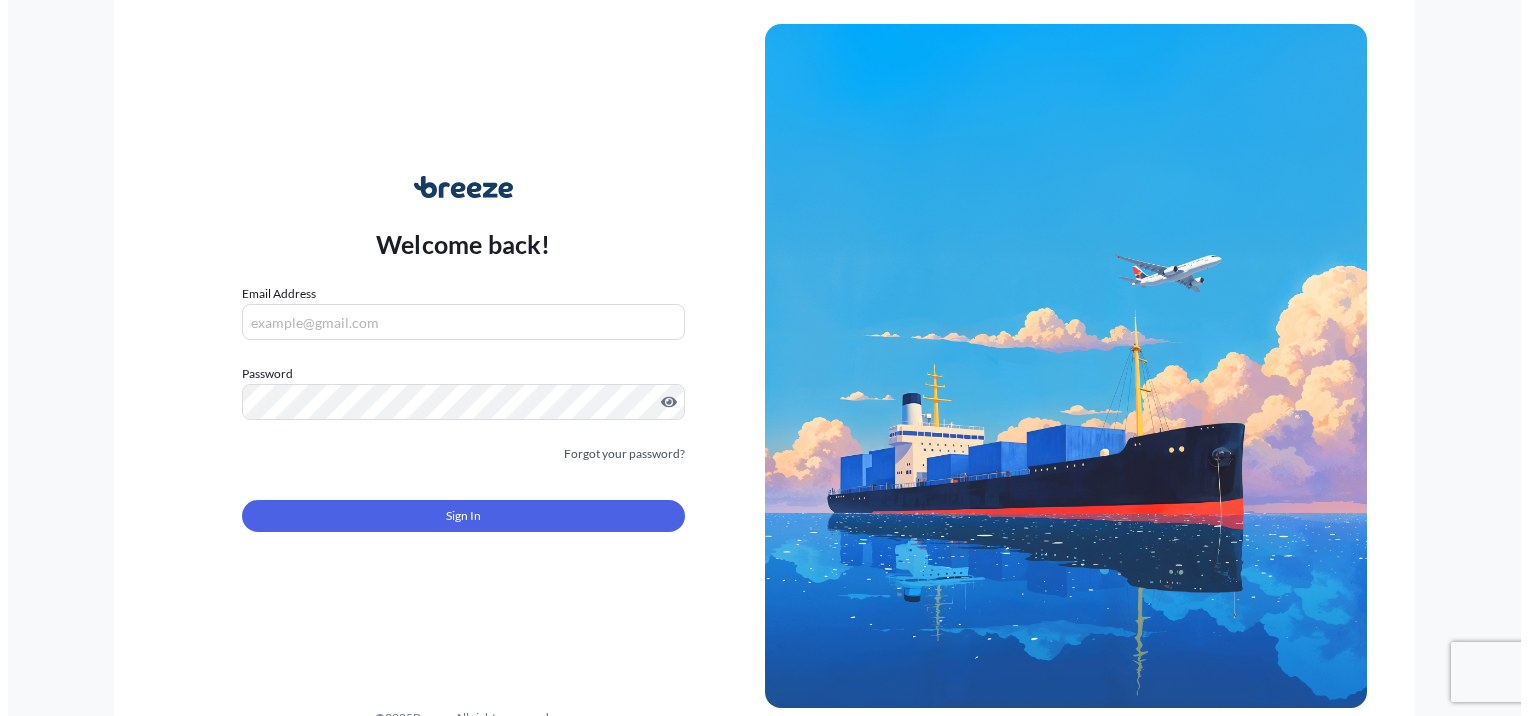 scroll, scrollTop: 0, scrollLeft: 0, axis: both 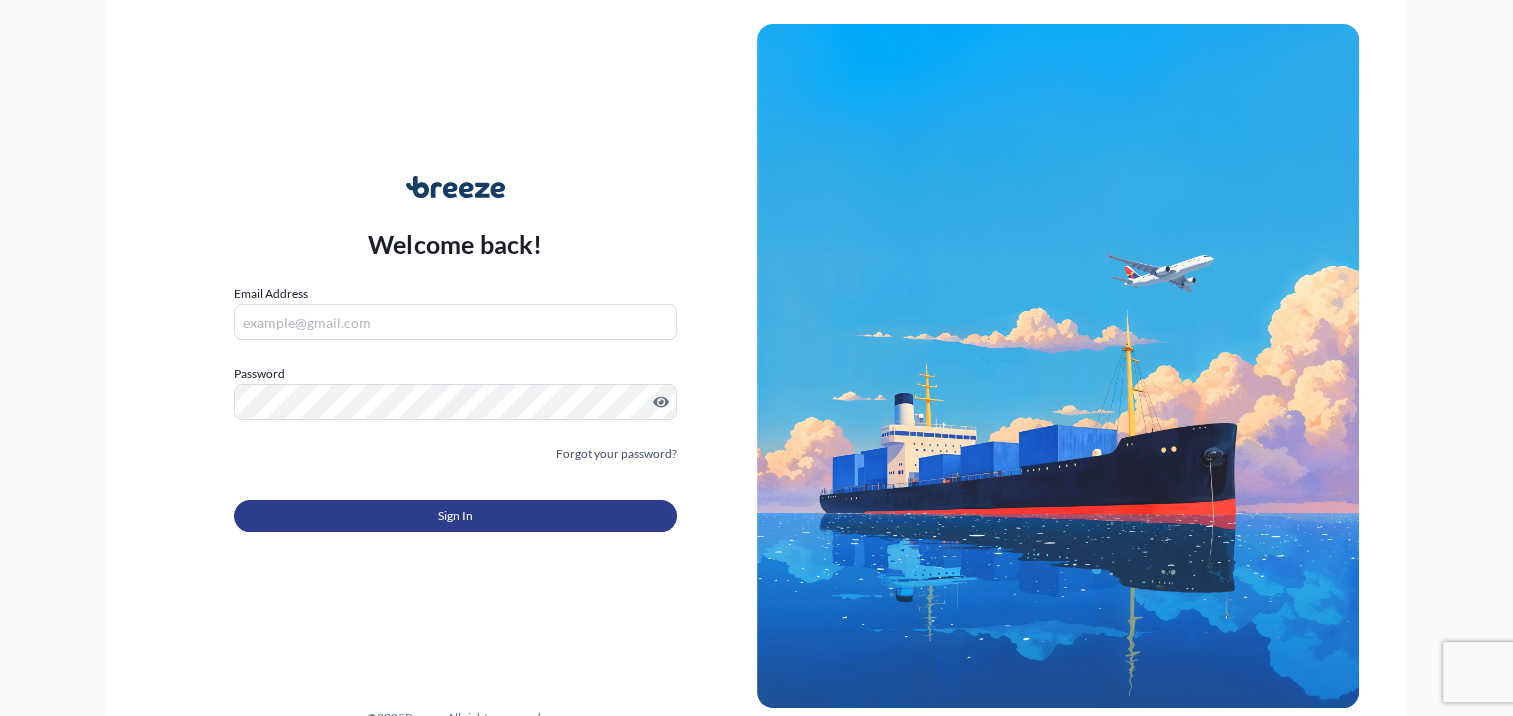 type on "[PERSON_NAME][EMAIL_ADDRESS][DOMAIN_NAME]" 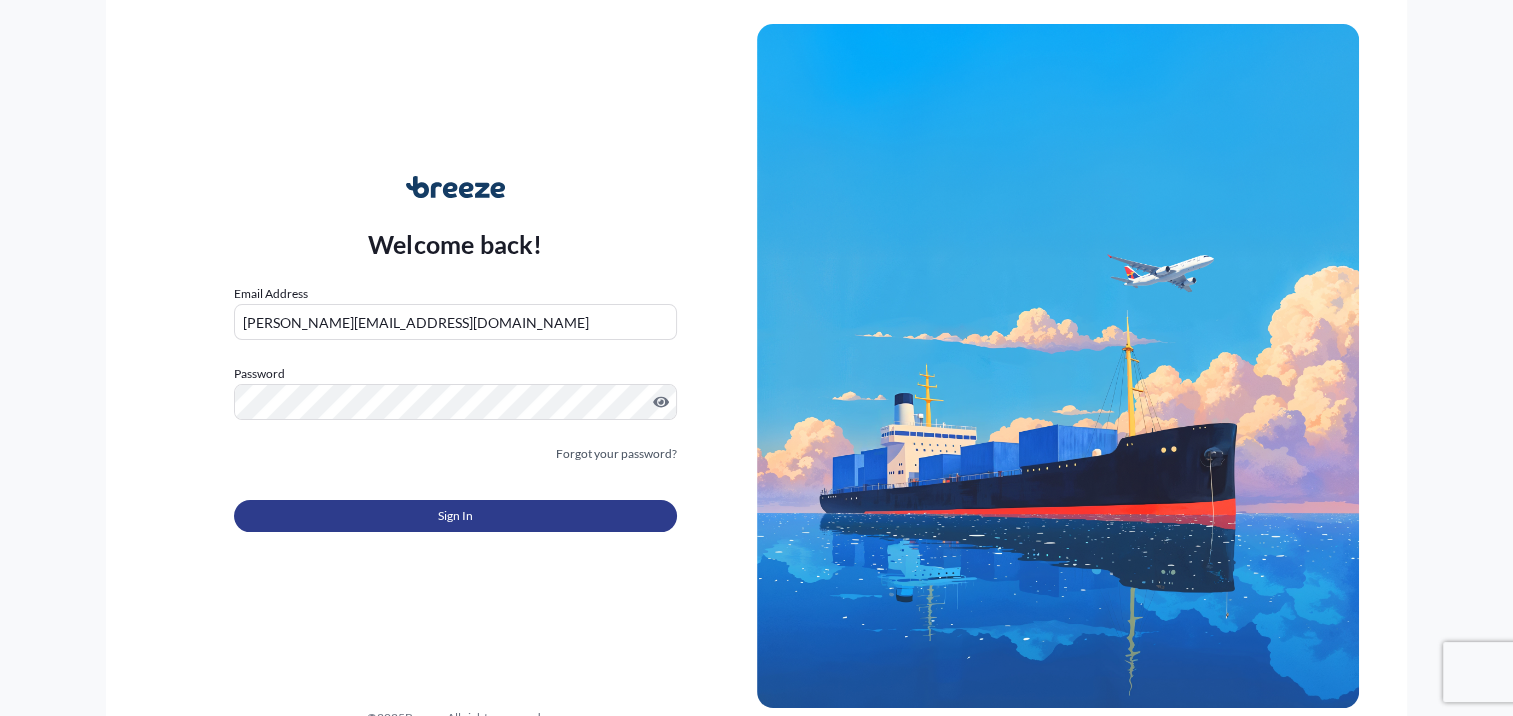 click on "Sign In" at bounding box center (455, 516) 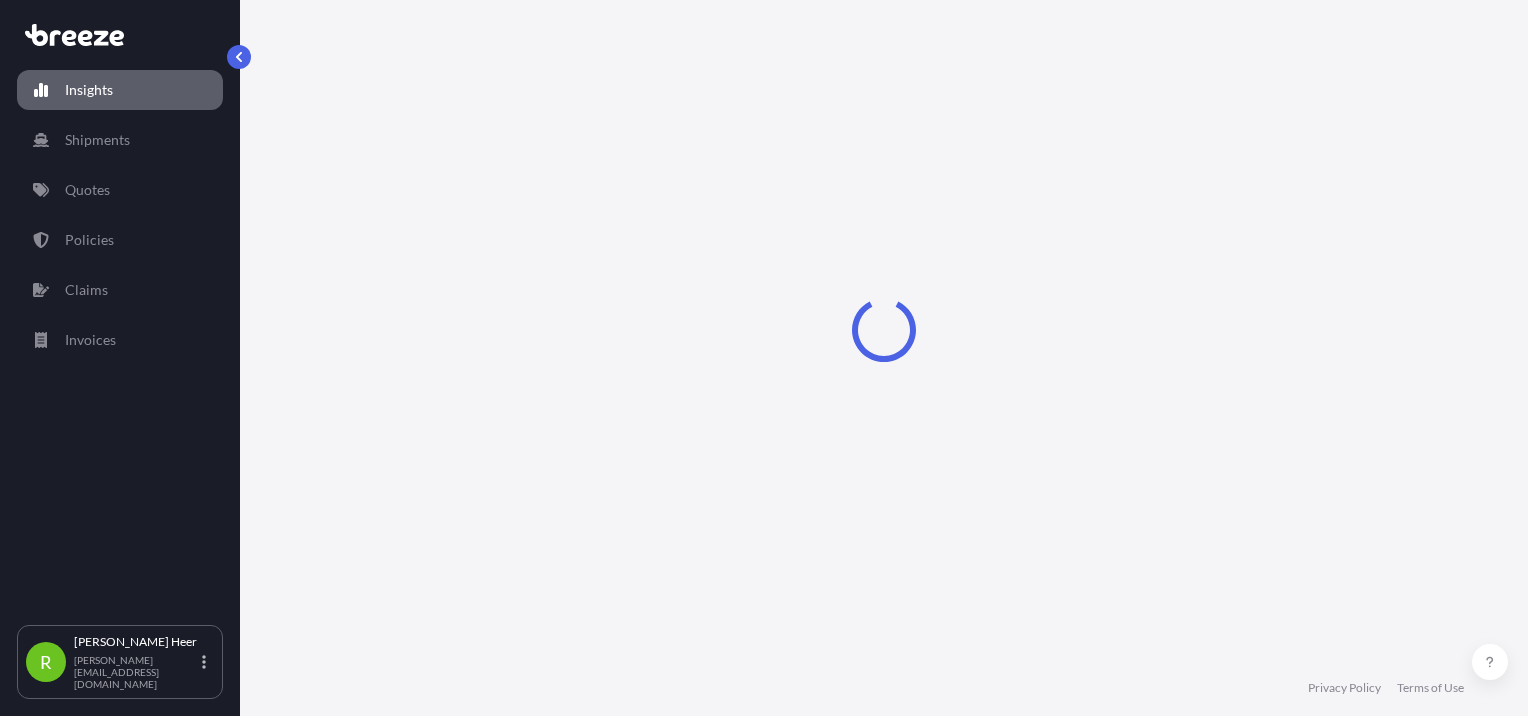 select on "2025" 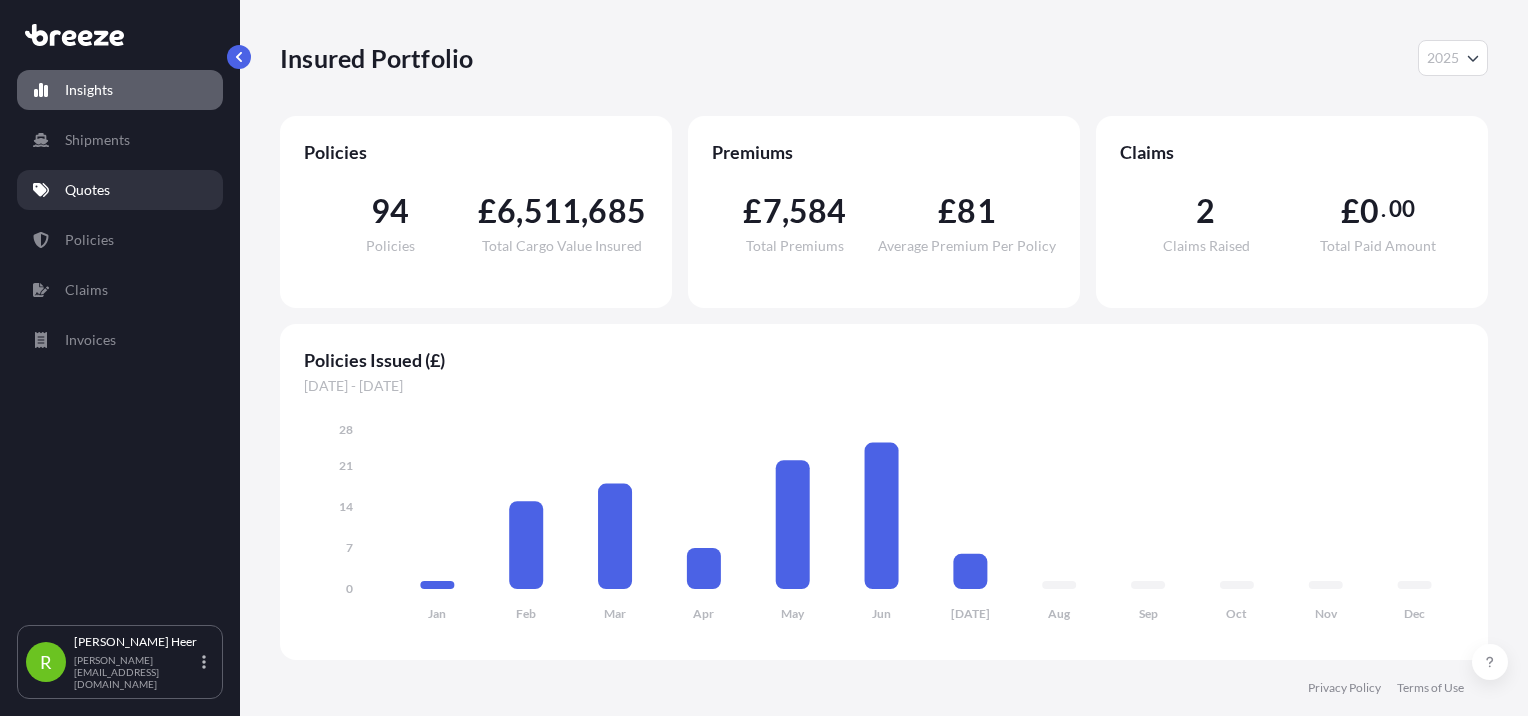 click on "Quotes" at bounding box center [120, 190] 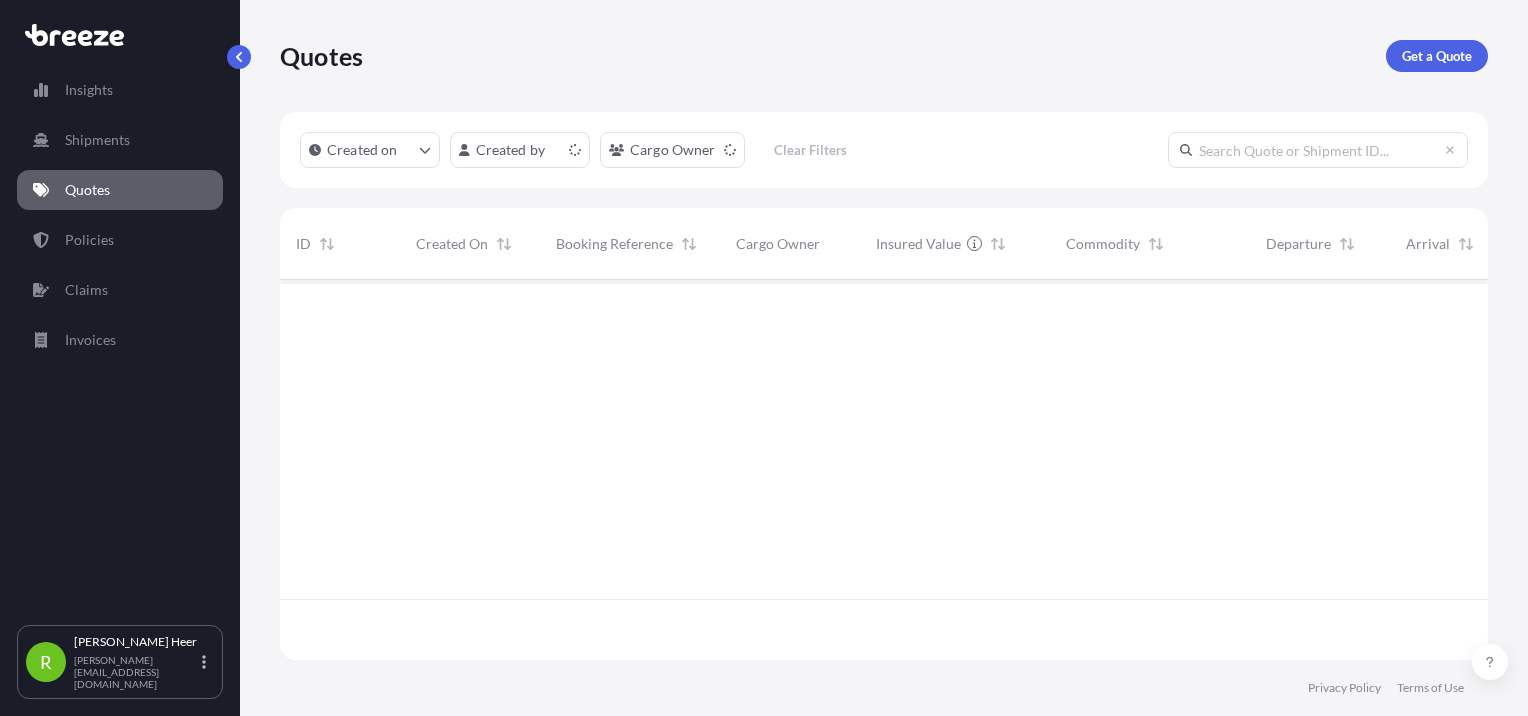 scroll, scrollTop: 16, scrollLeft: 16, axis: both 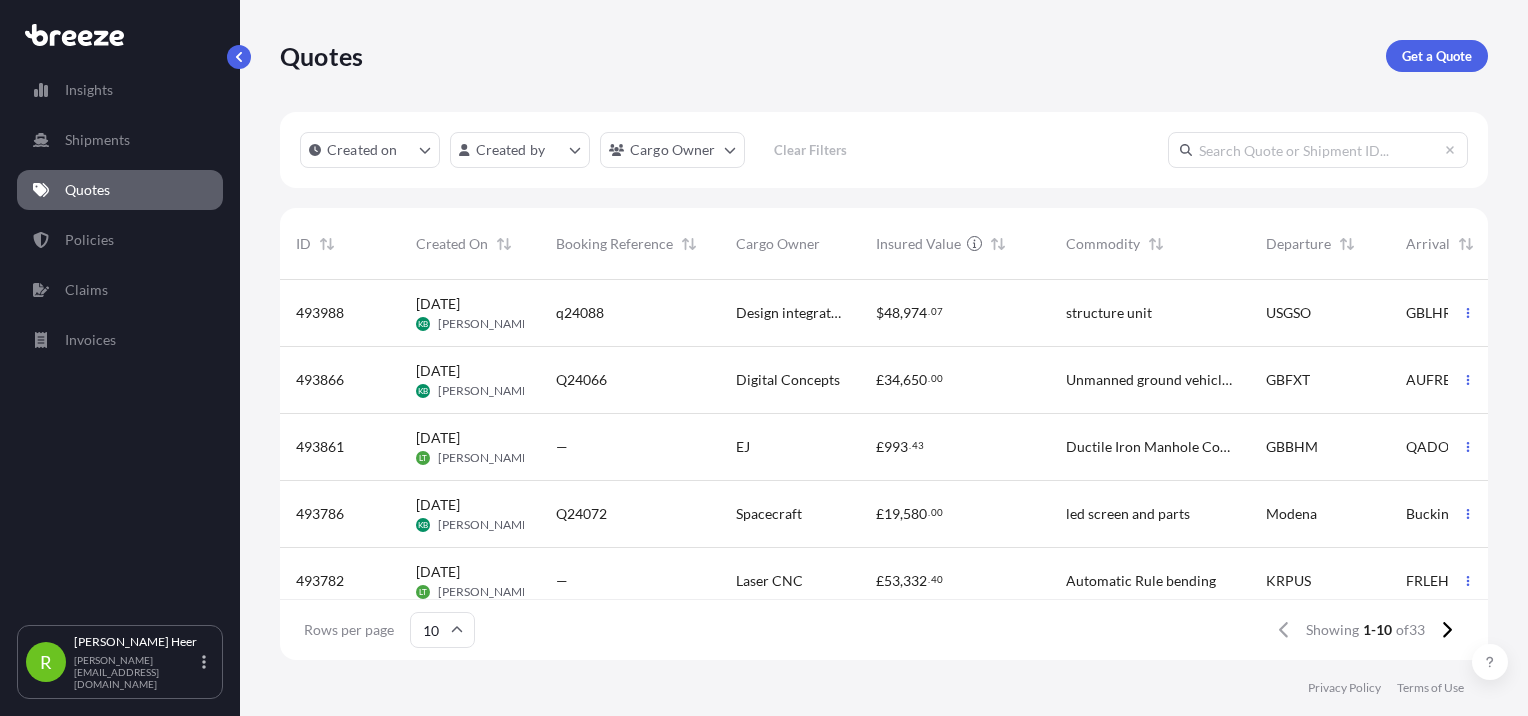 click at bounding box center [1318, 150] 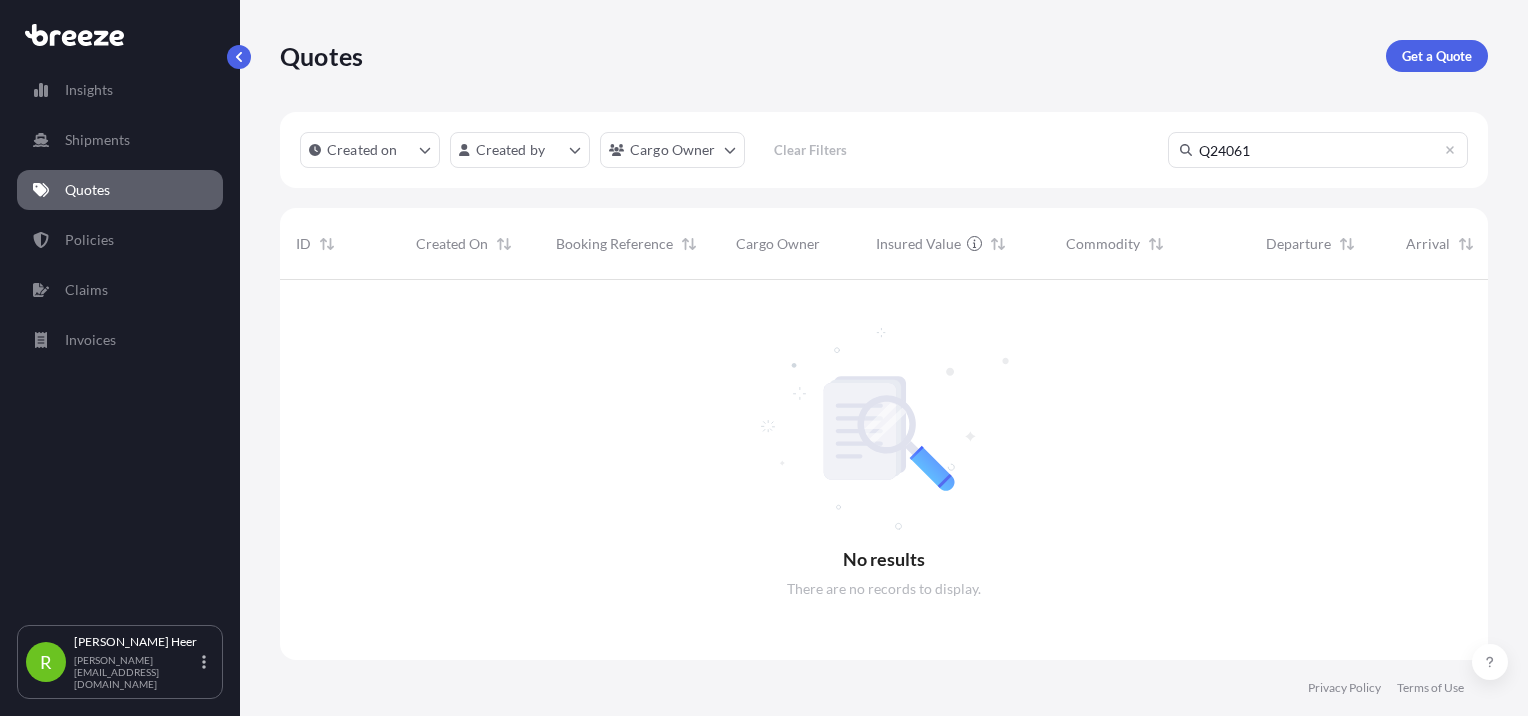 scroll, scrollTop: 16, scrollLeft: 16, axis: both 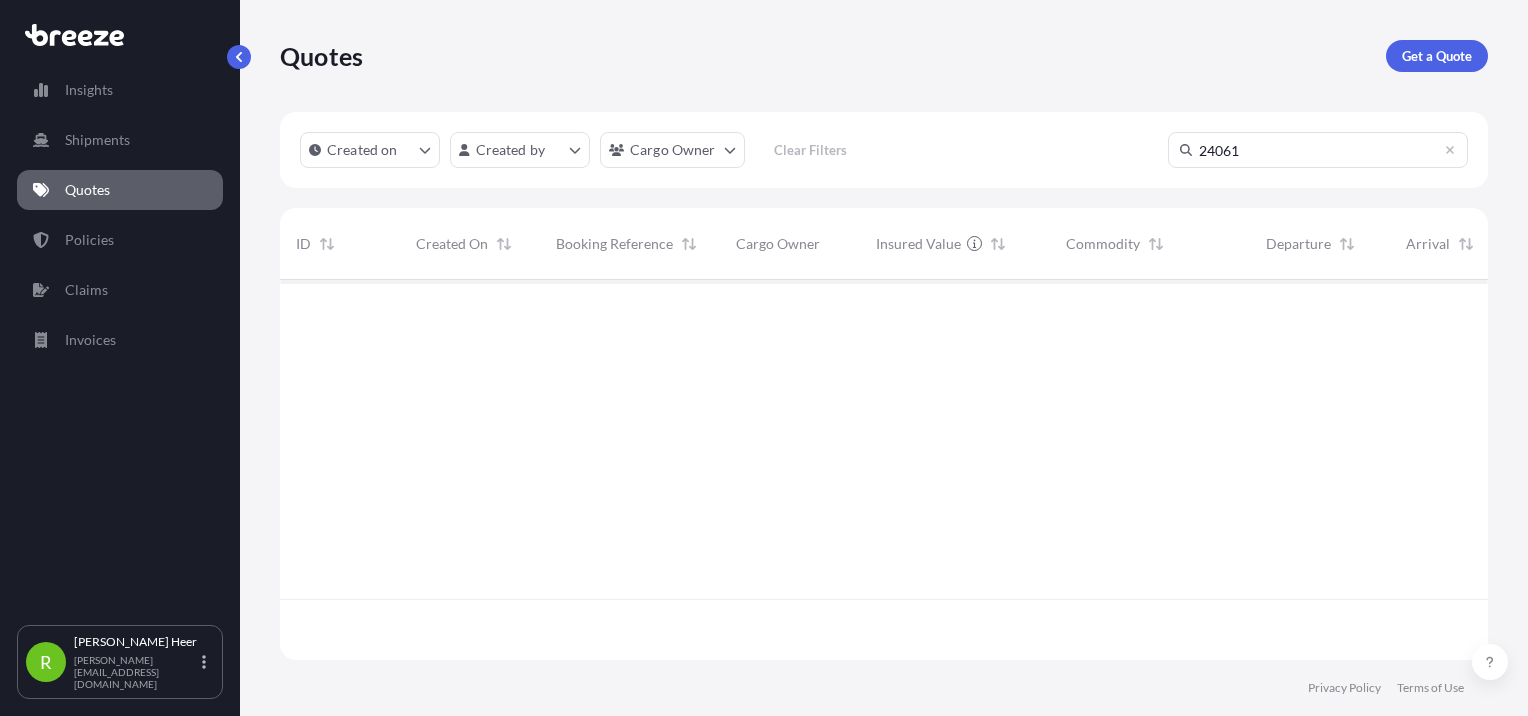 type on "24061" 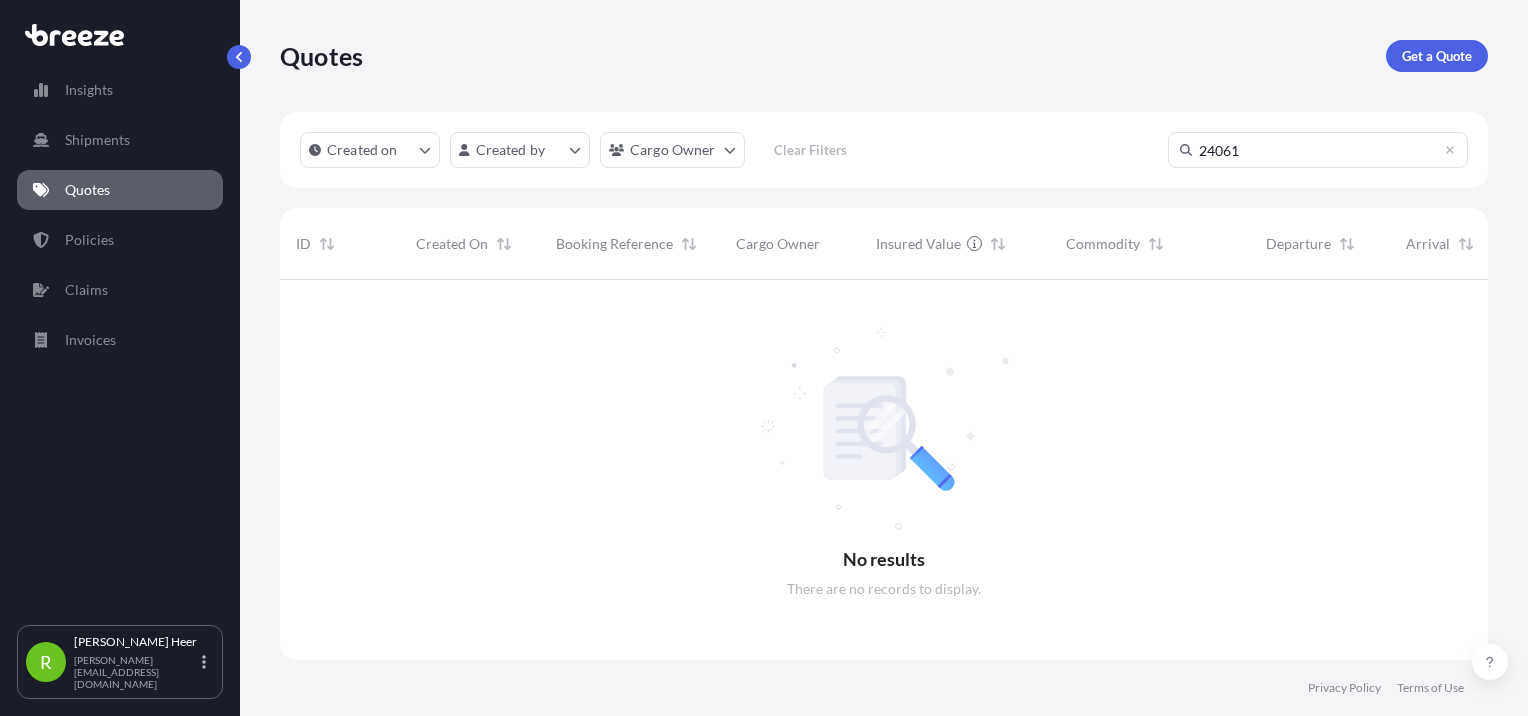 scroll, scrollTop: 16, scrollLeft: 16, axis: both 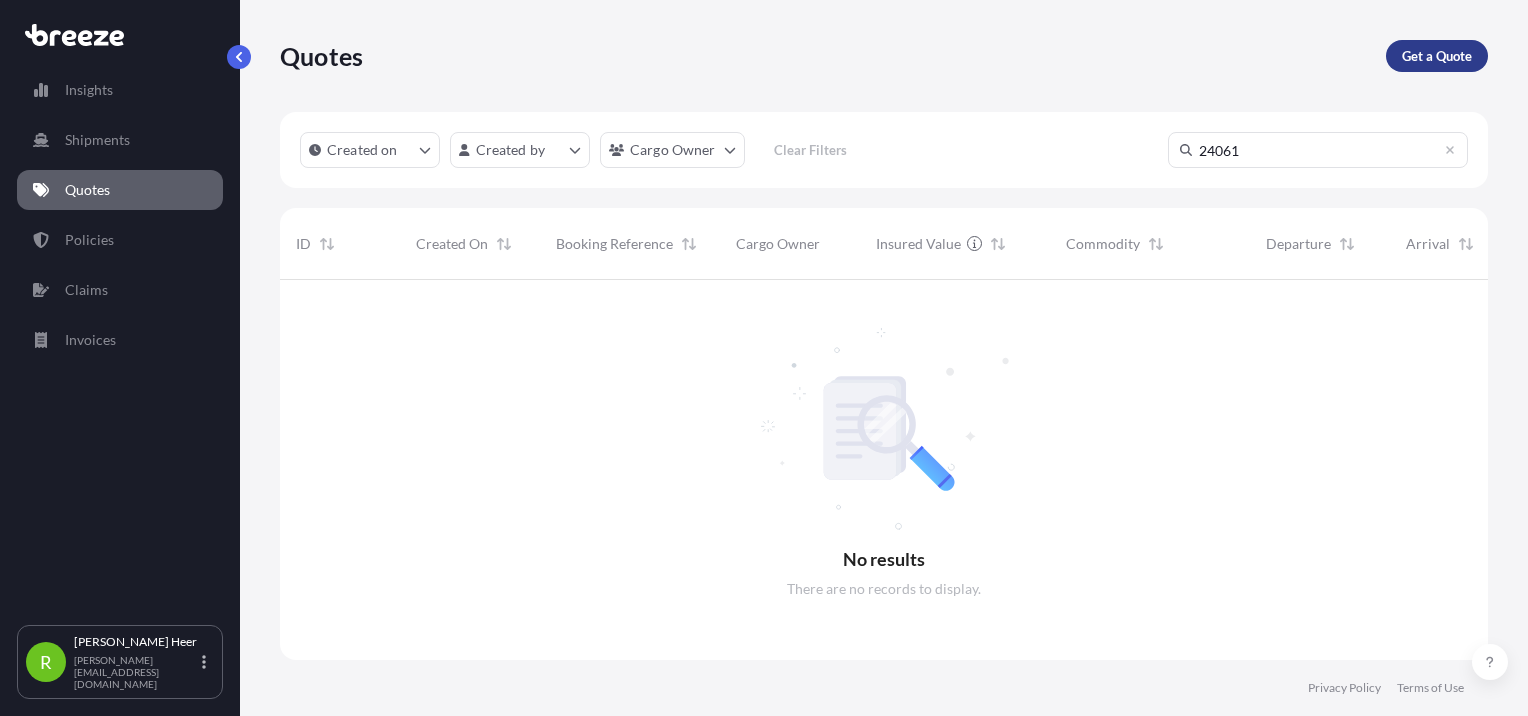 click on "Get a Quote" at bounding box center [1437, 56] 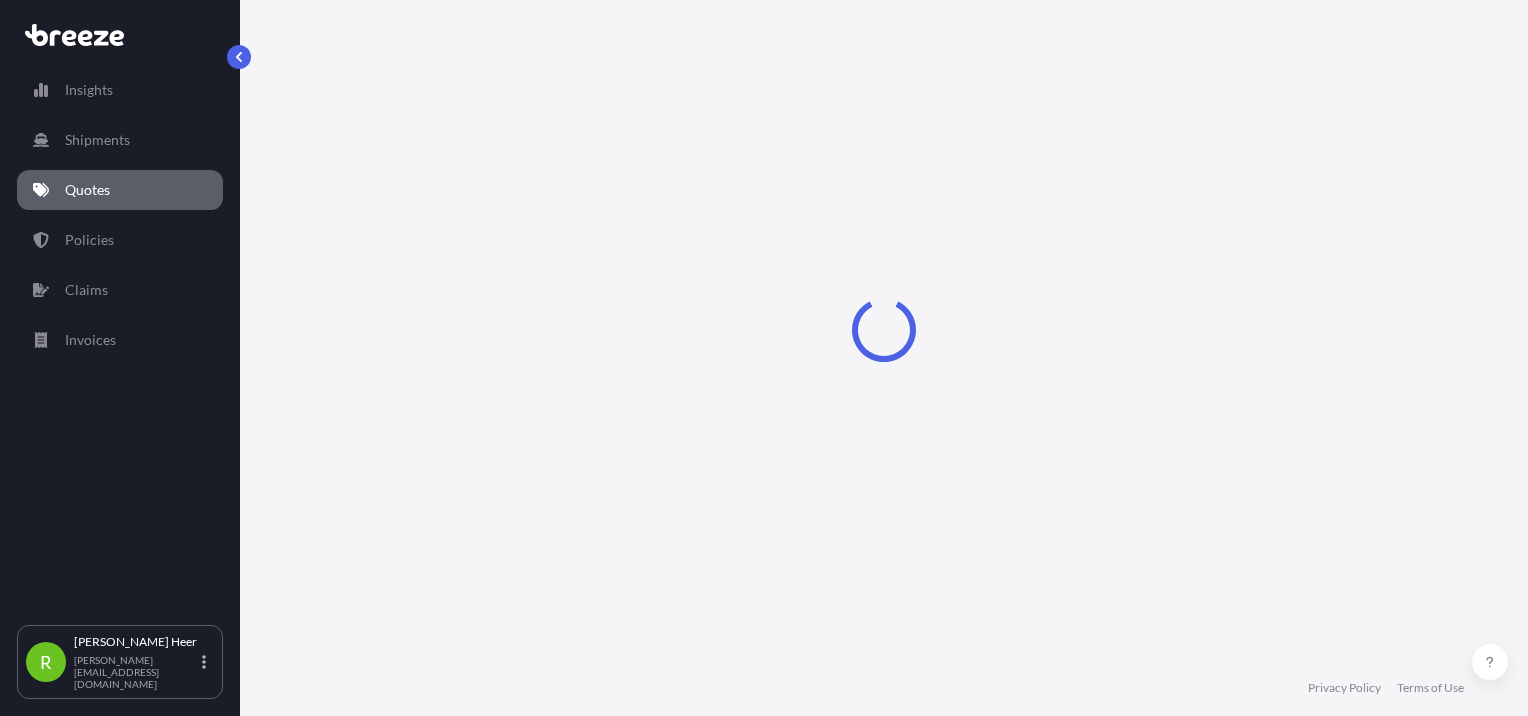 select on "Sea" 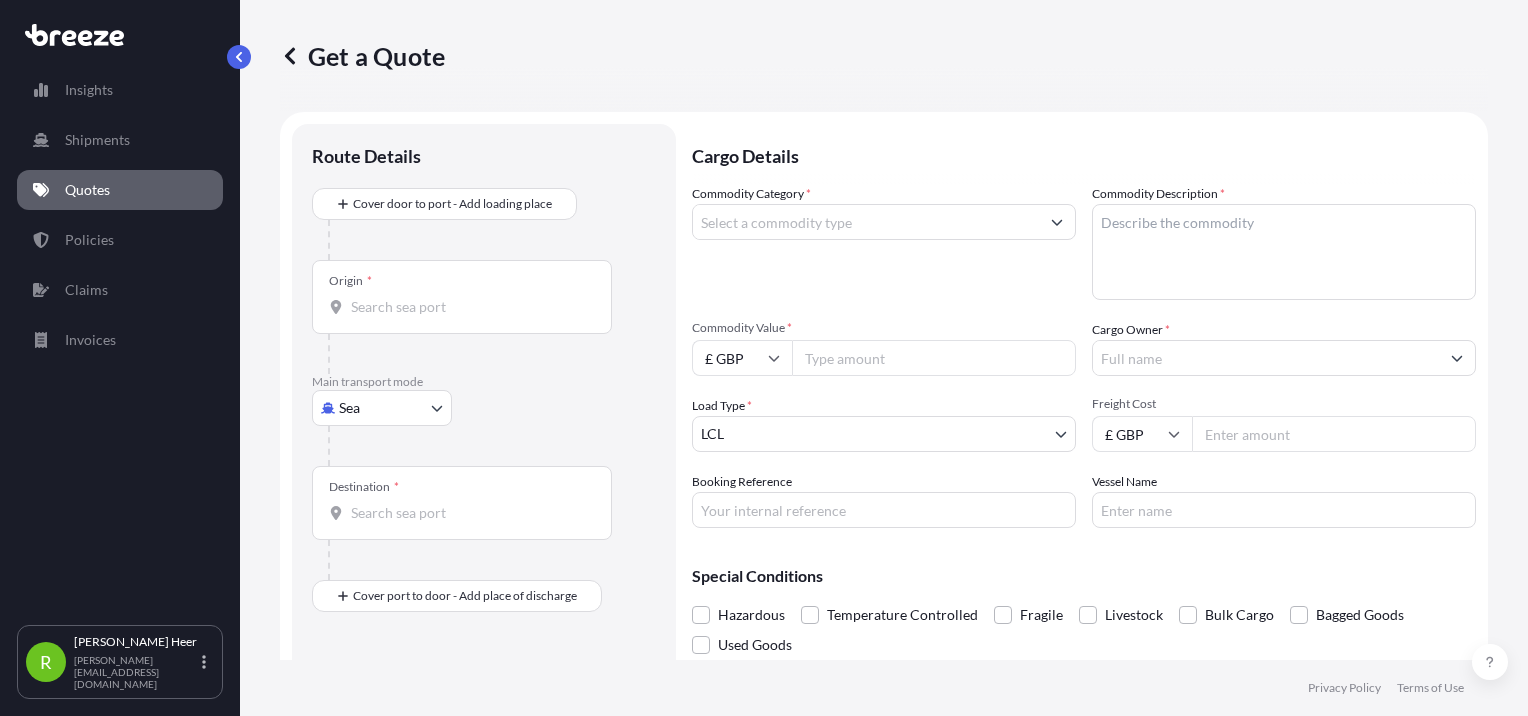 scroll, scrollTop: 32, scrollLeft: 0, axis: vertical 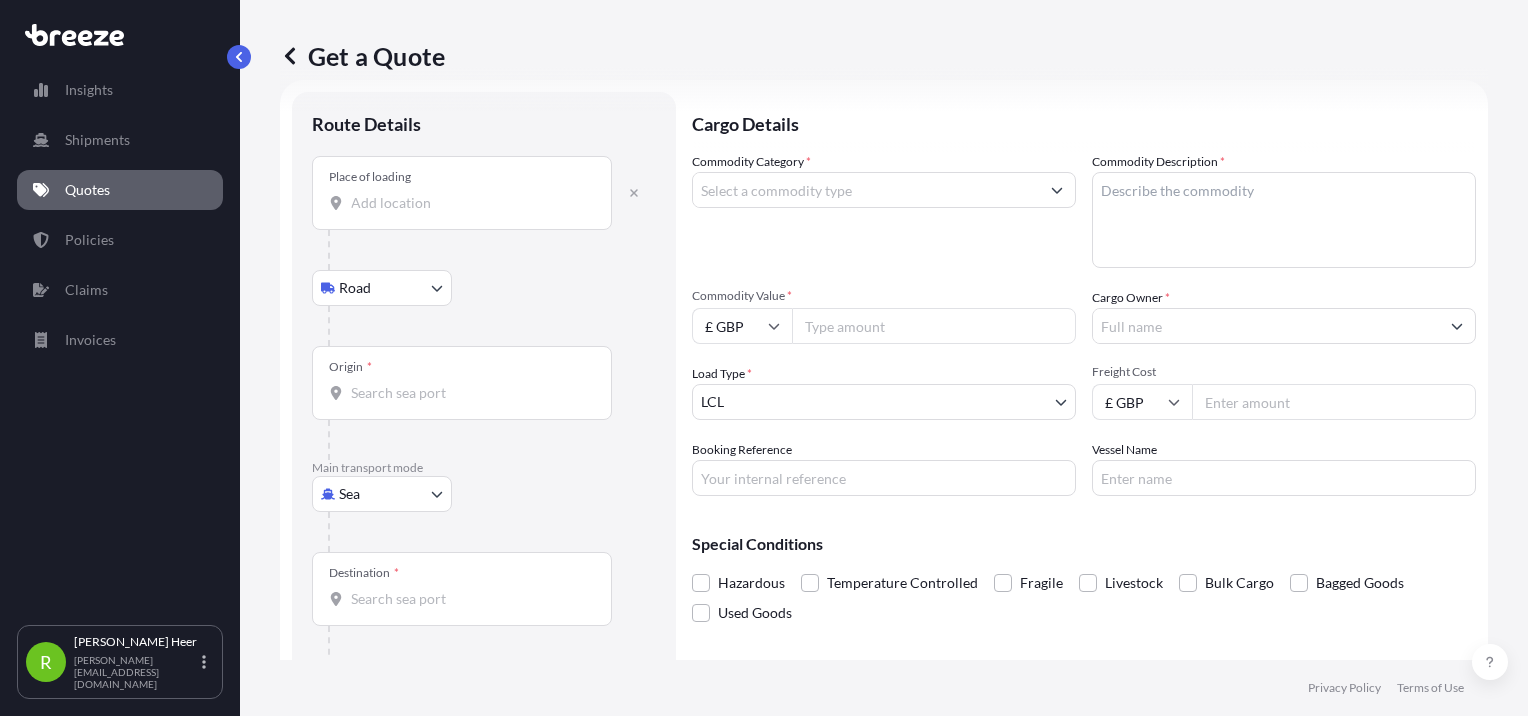 click on "Place of loading" at bounding box center (469, 203) 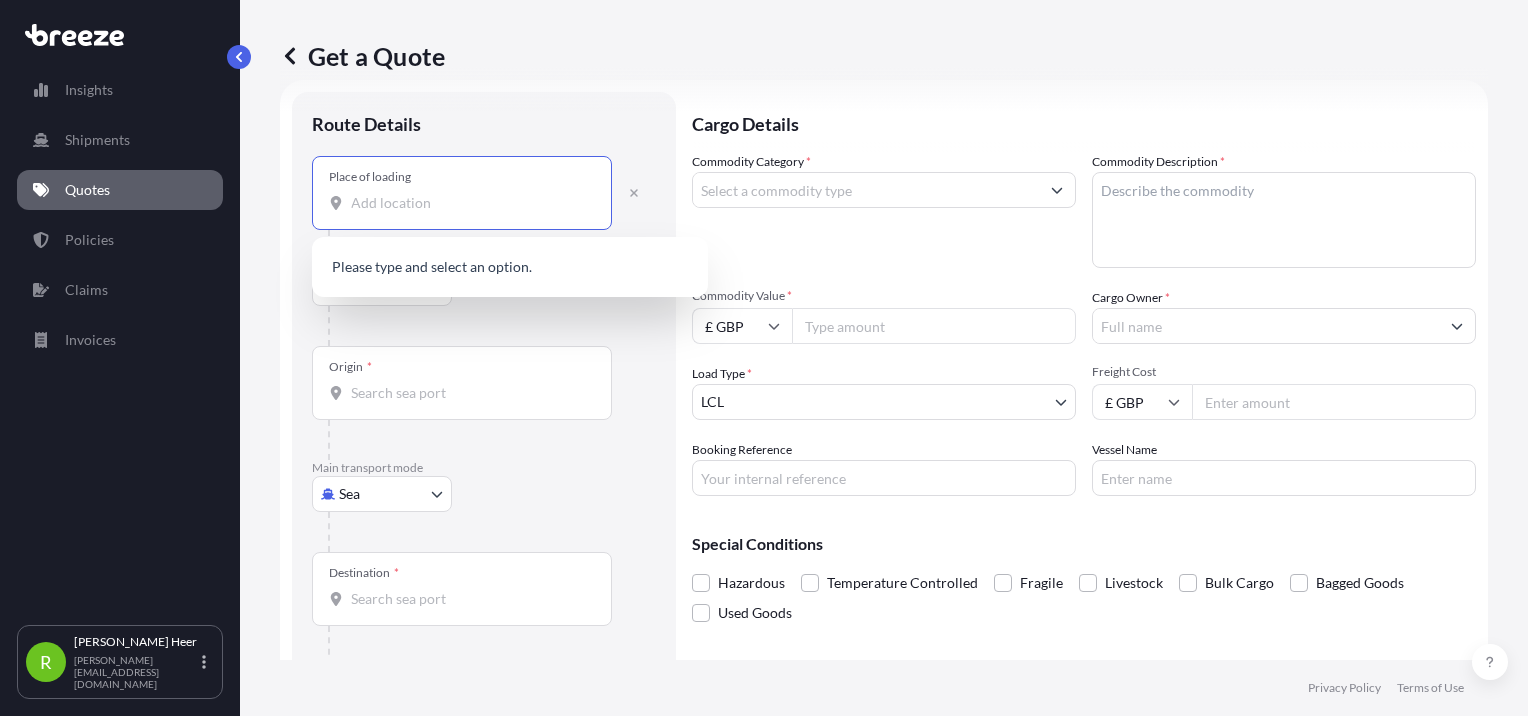 paste on "Anyang-Si, Kyungki-Do [GEOGRAPHIC_DATA]" 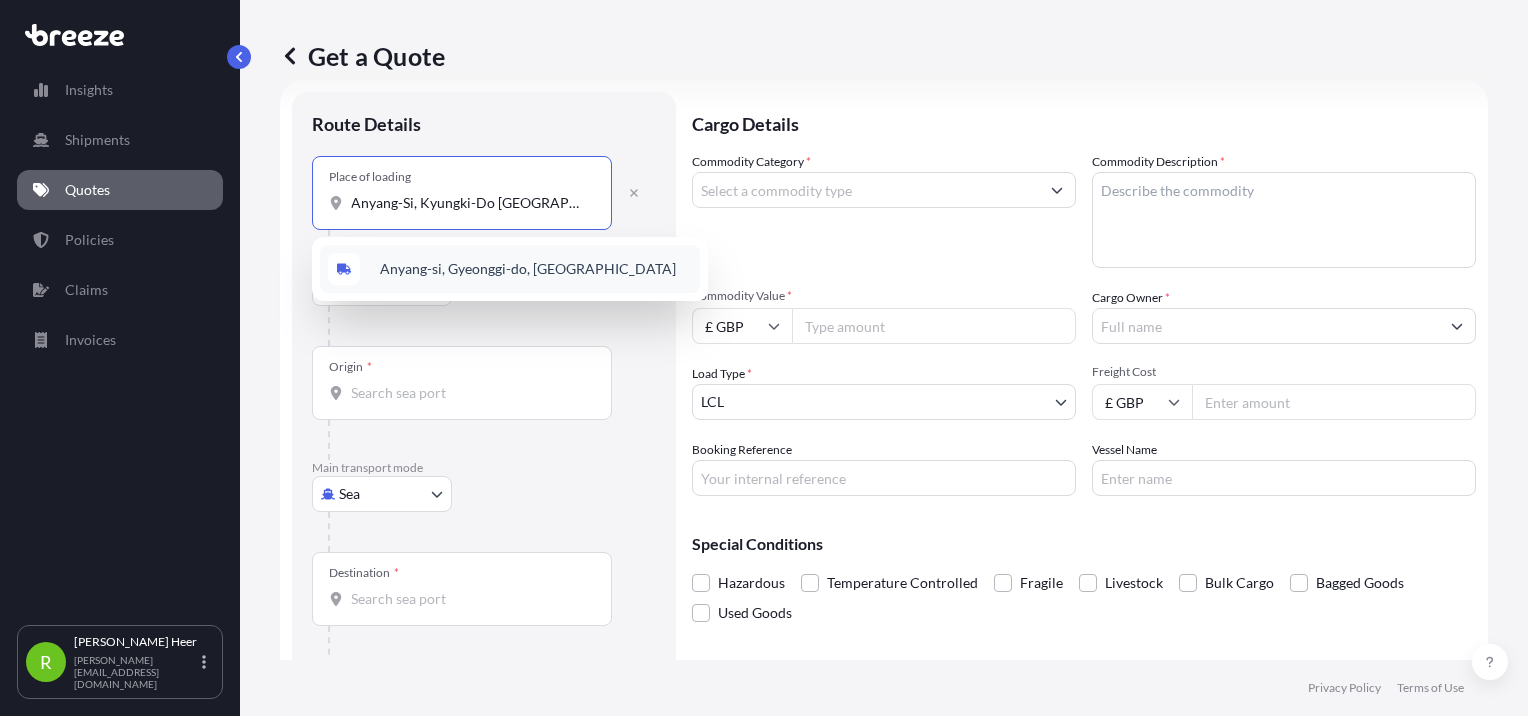 click on "Anyang-si, Gyeonggi-do, [GEOGRAPHIC_DATA]" at bounding box center (510, 269) 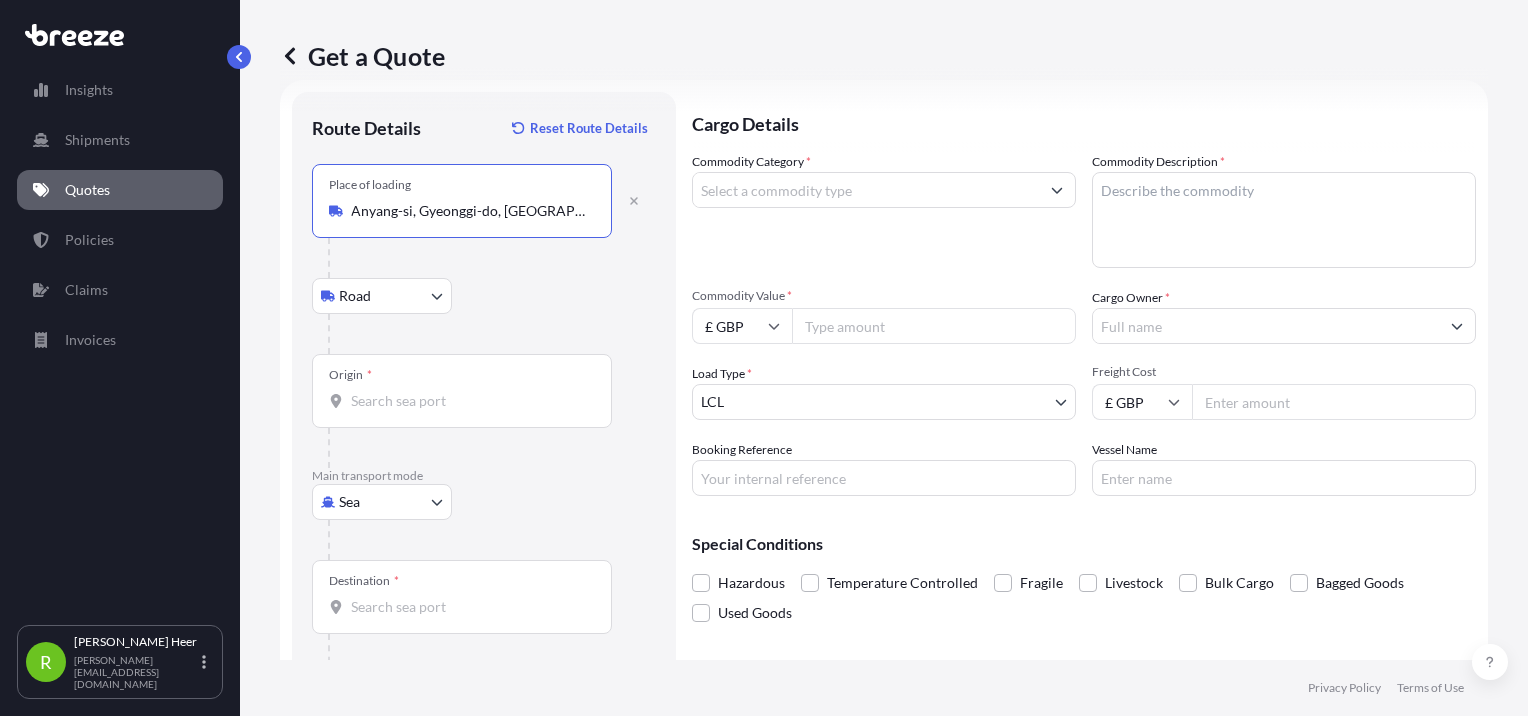 type on "Anyang-si, Gyeonggi-do, [GEOGRAPHIC_DATA]" 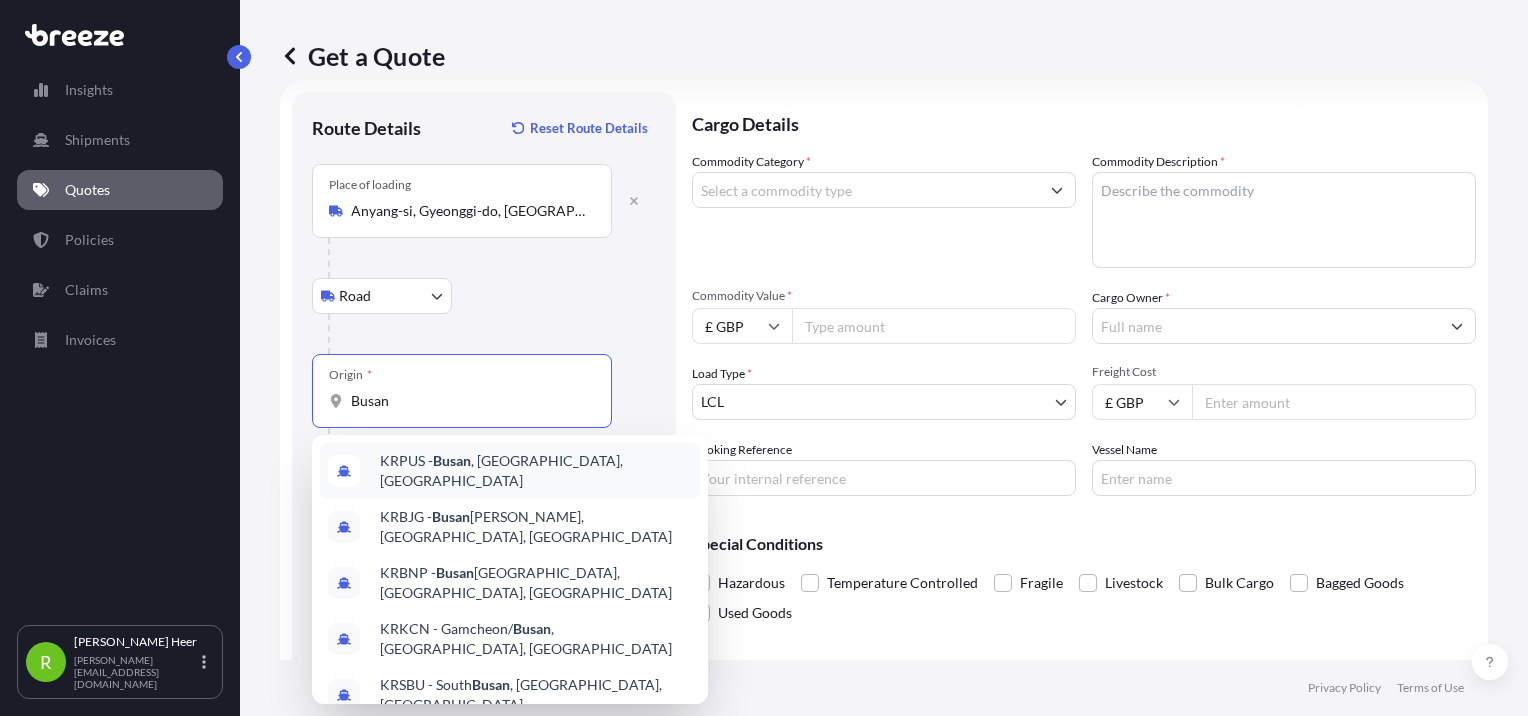click on "Origin * Busan" at bounding box center [484, 411] 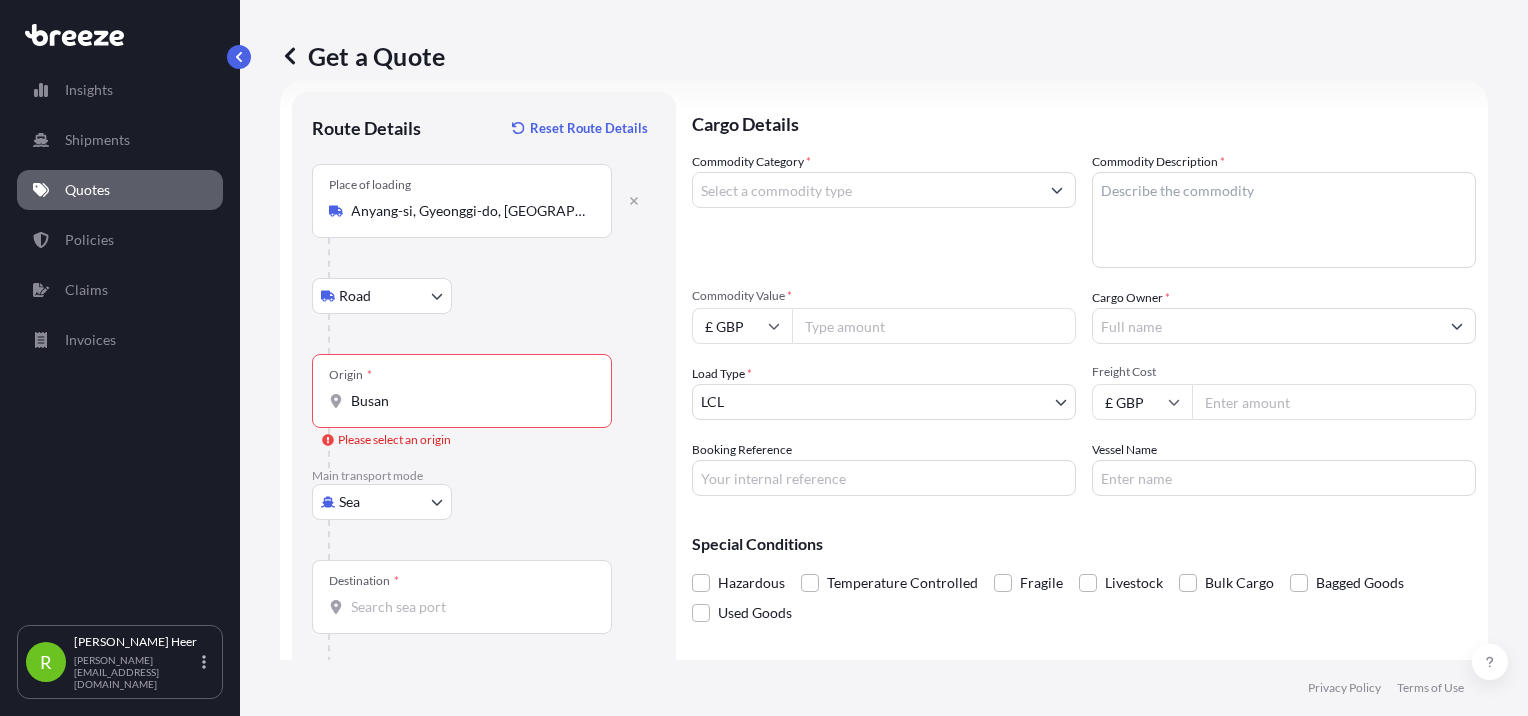 click on "Origin * Busan" at bounding box center [462, 391] 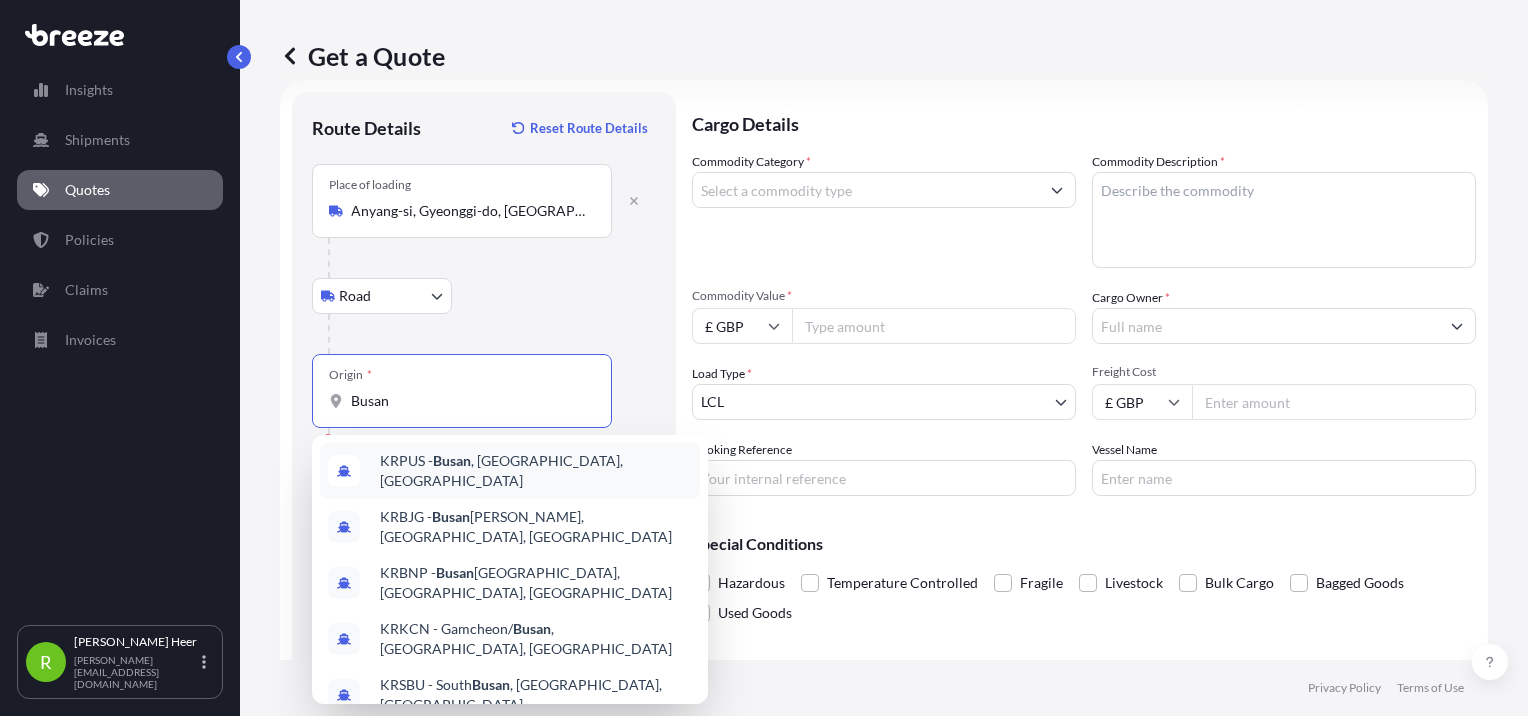 click on "KRPUS -  [GEOGRAPHIC_DATA] , [GEOGRAPHIC_DATA], [GEOGRAPHIC_DATA]" at bounding box center (536, 471) 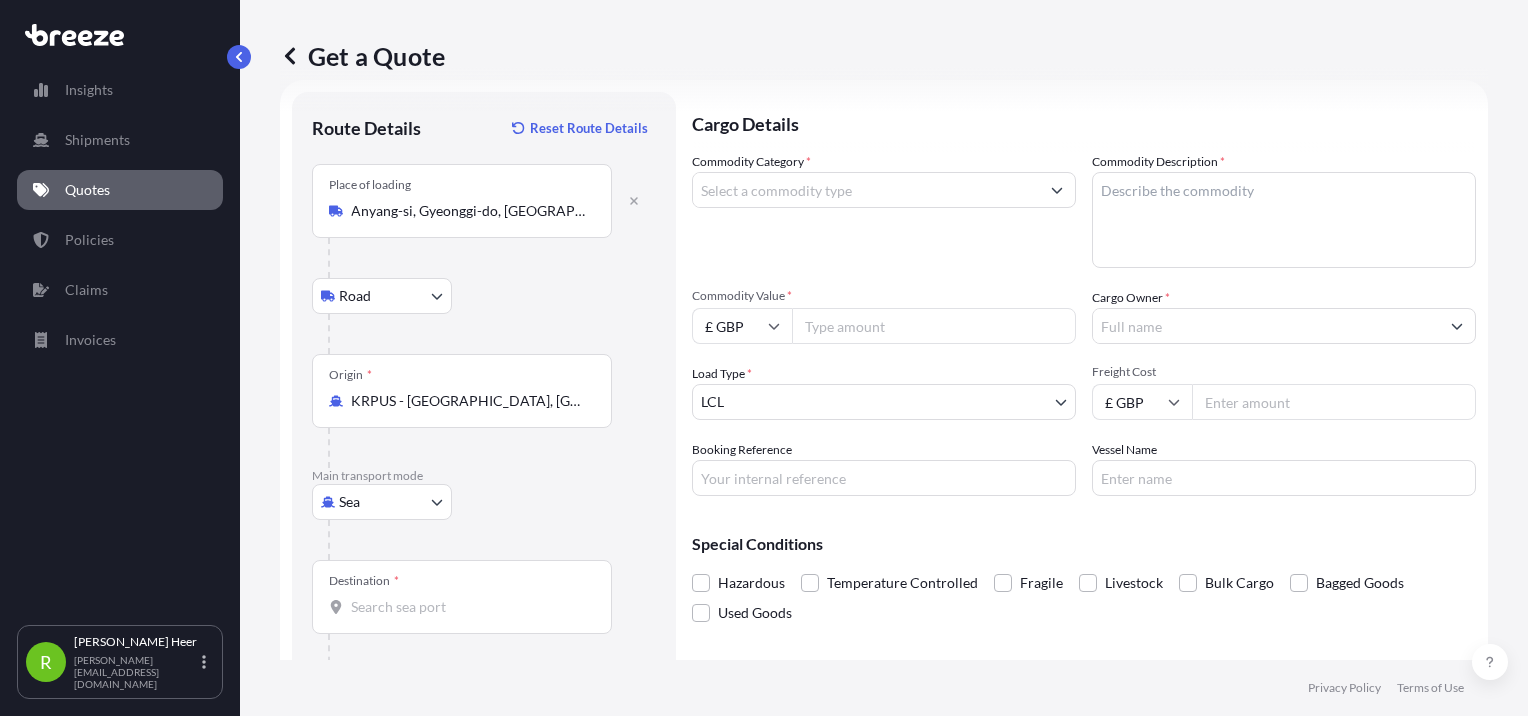 click on "Destination *" at bounding box center [469, 607] 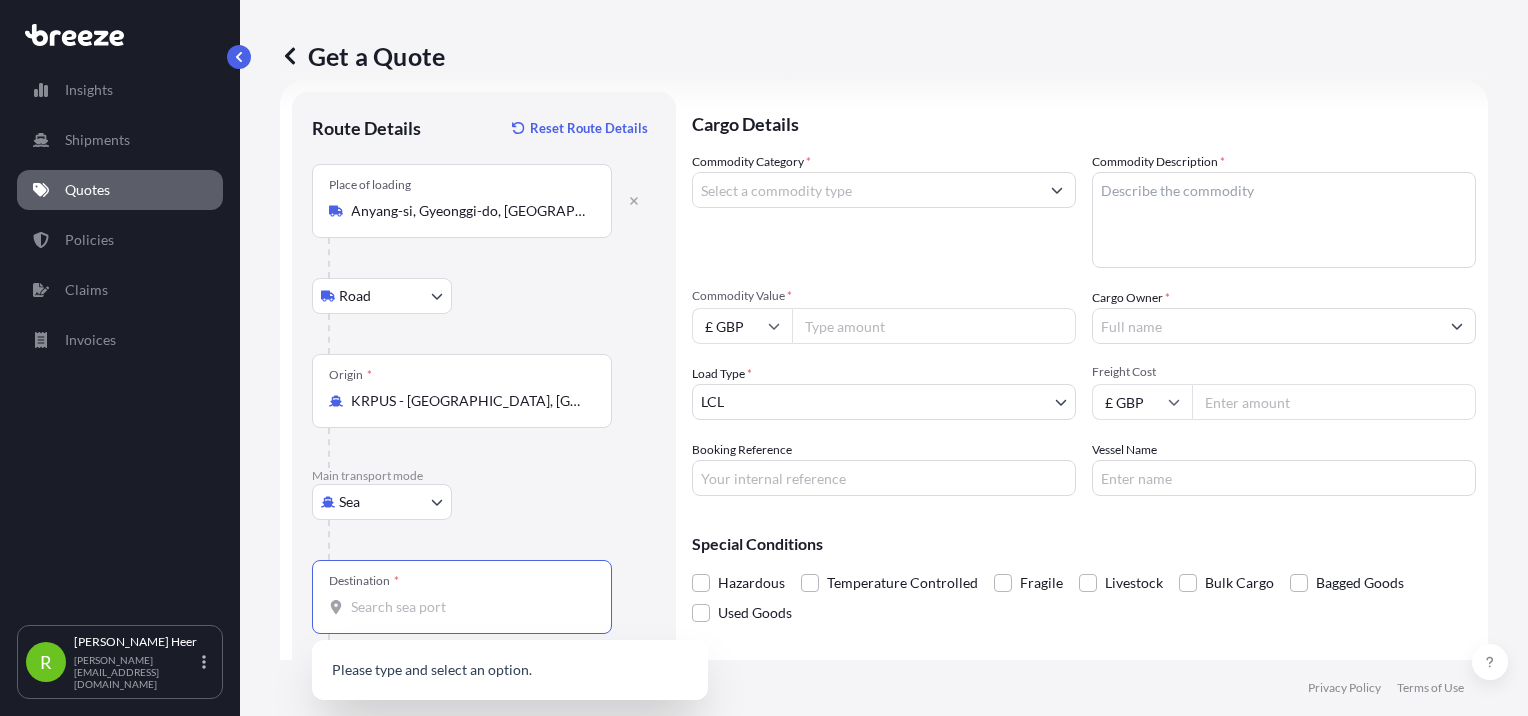 paste on "[GEOGRAPHIC_DATA]" 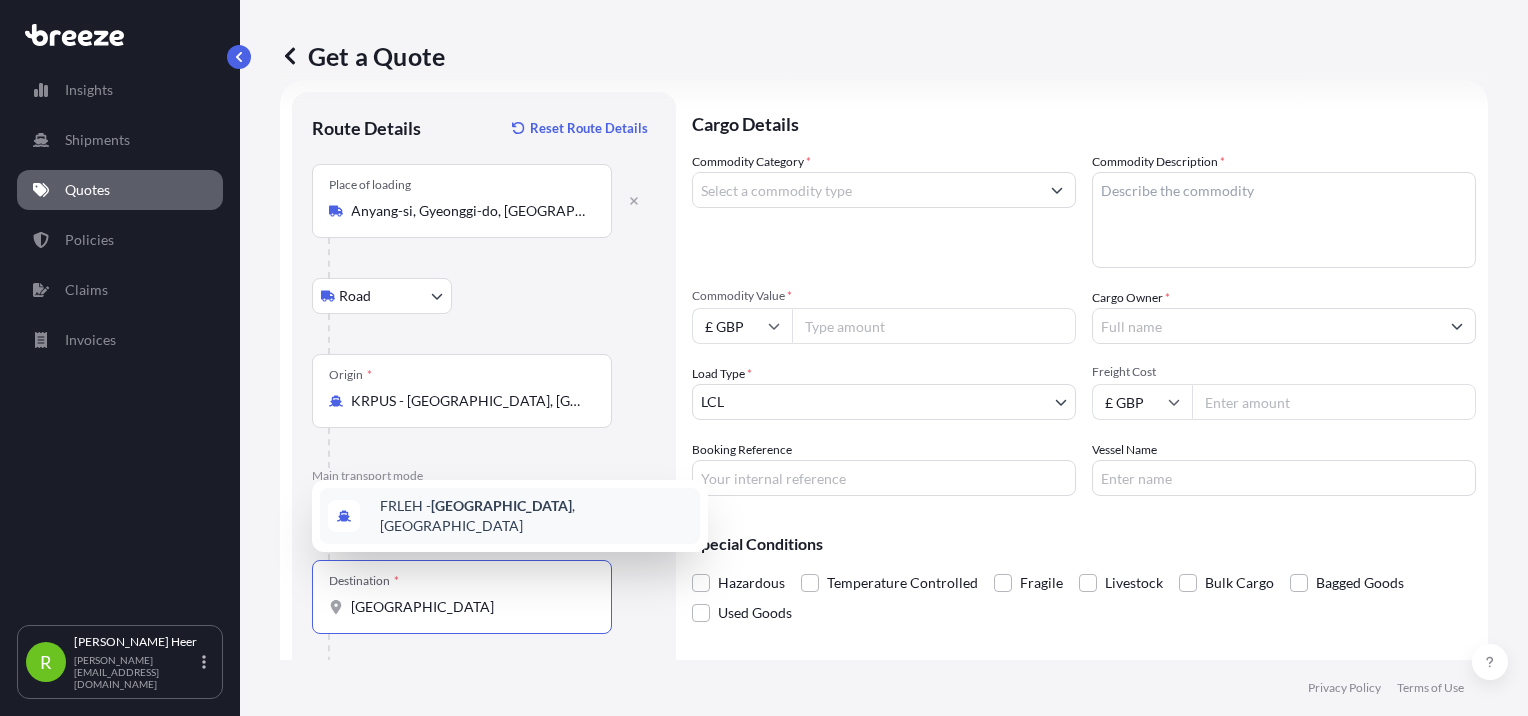 click on "FRLEH -  [GEOGRAPHIC_DATA] , [GEOGRAPHIC_DATA]" at bounding box center [536, 516] 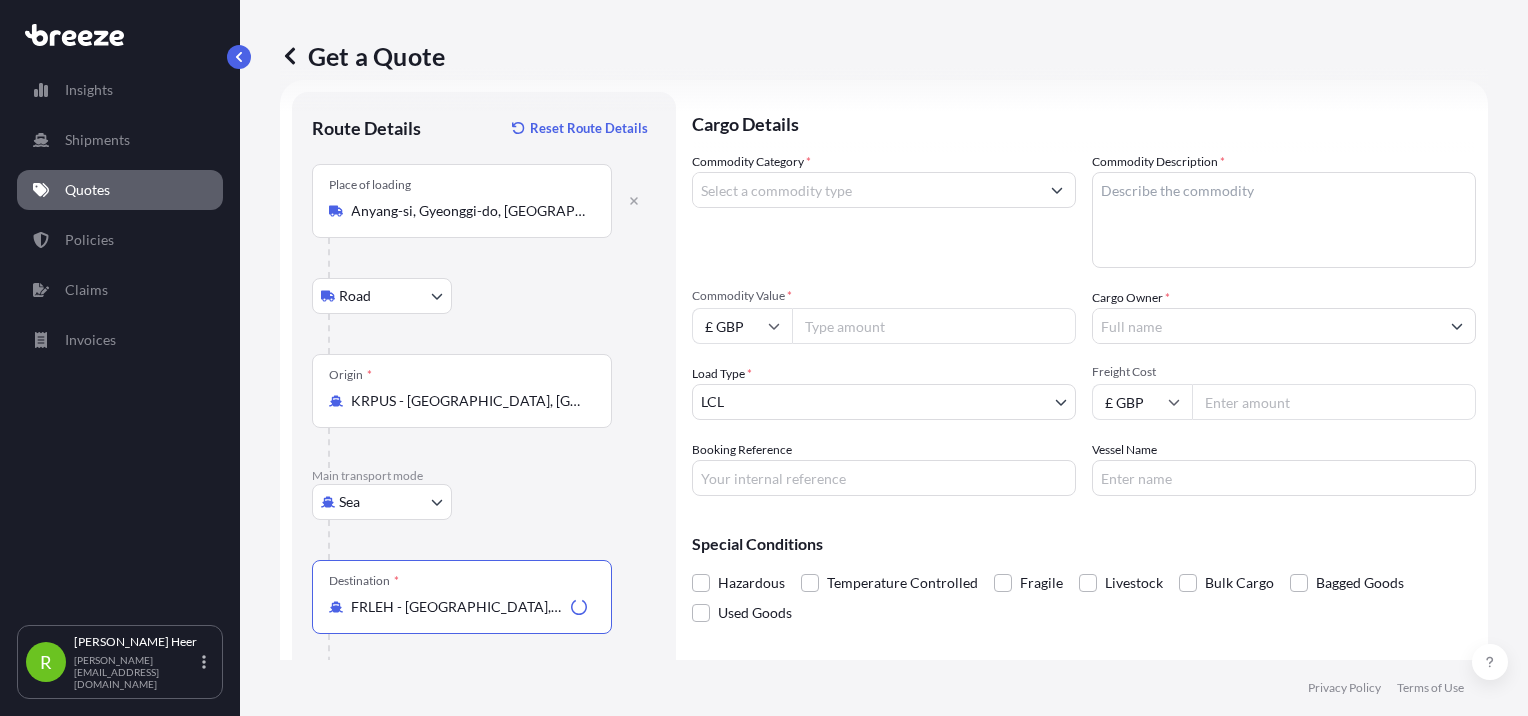 scroll, scrollTop: 108, scrollLeft: 0, axis: vertical 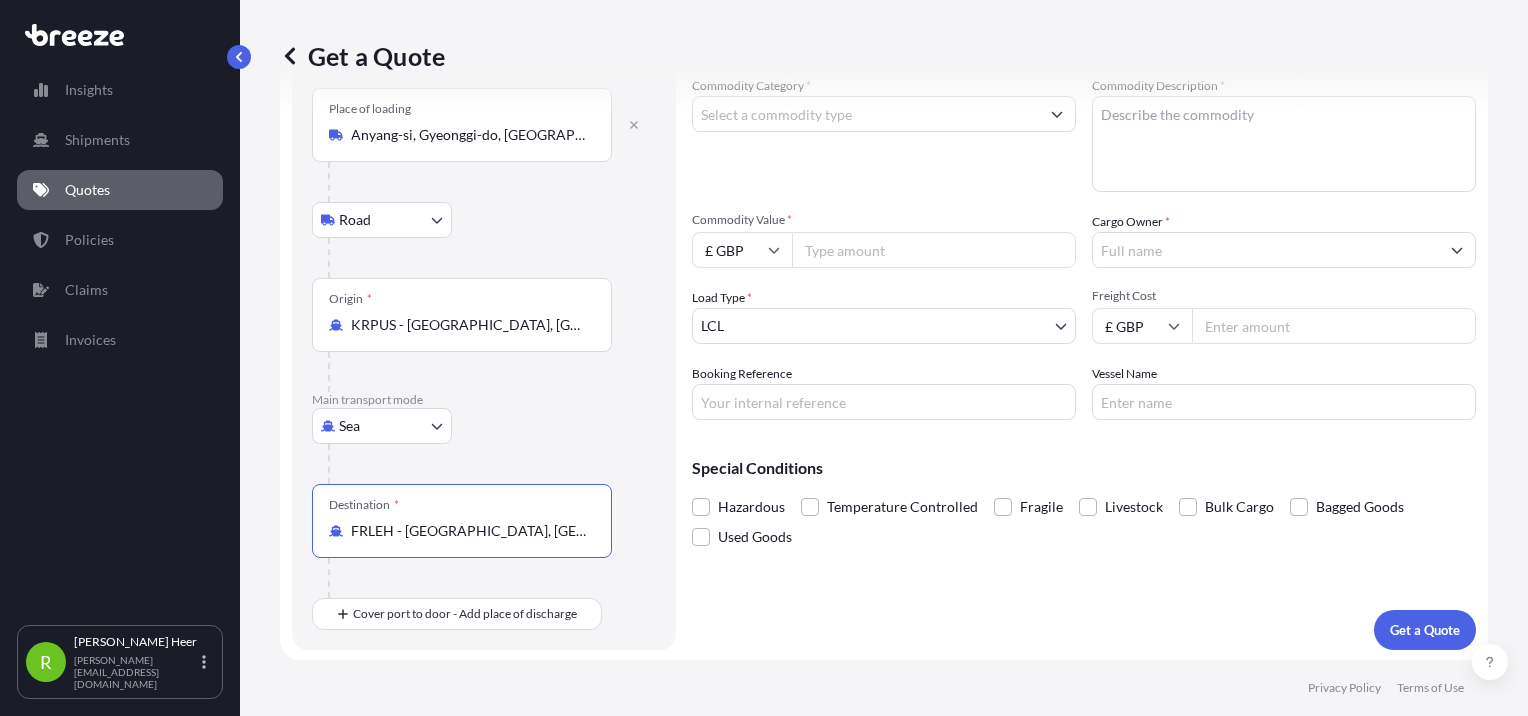 type on "FRLEH - [GEOGRAPHIC_DATA], [GEOGRAPHIC_DATA]" 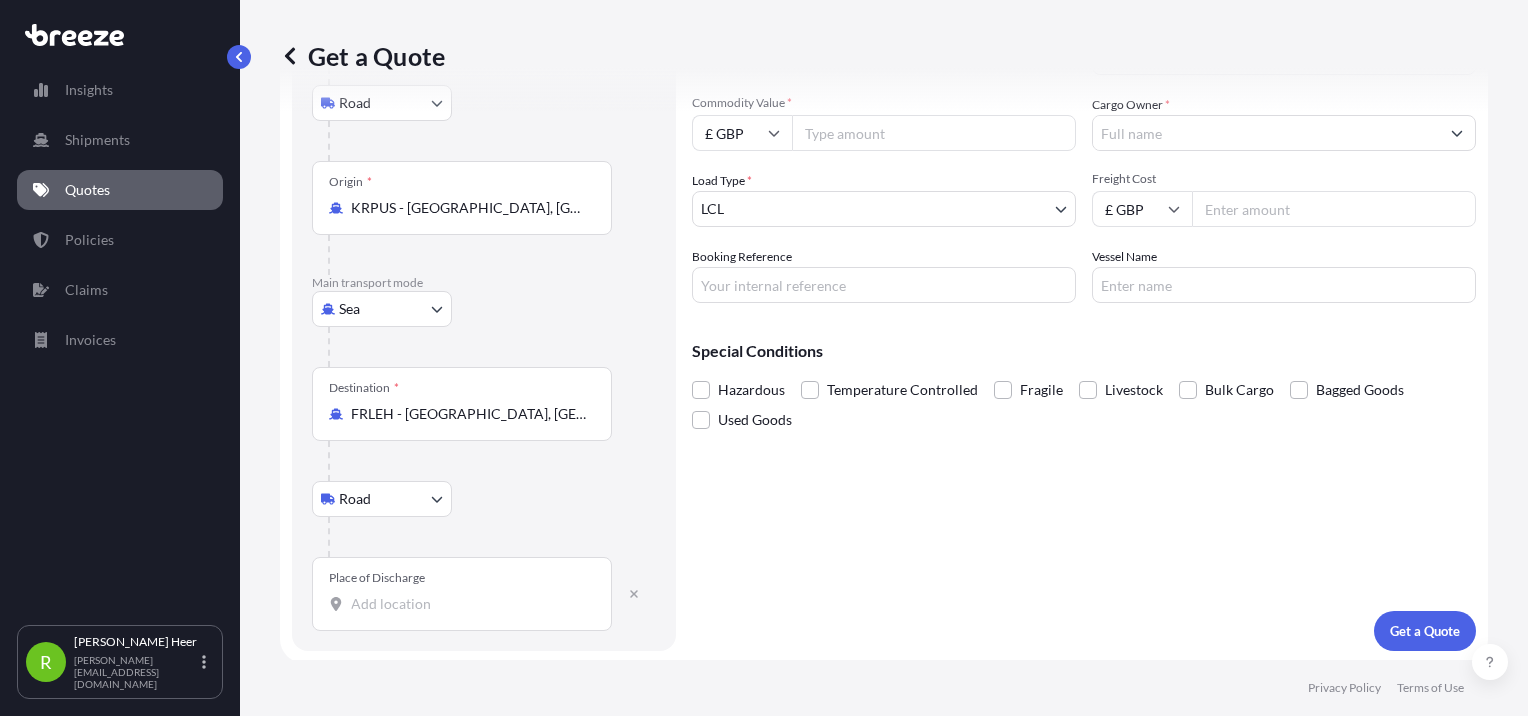scroll, scrollTop: 226, scrollLeft: 0, axis: vertical 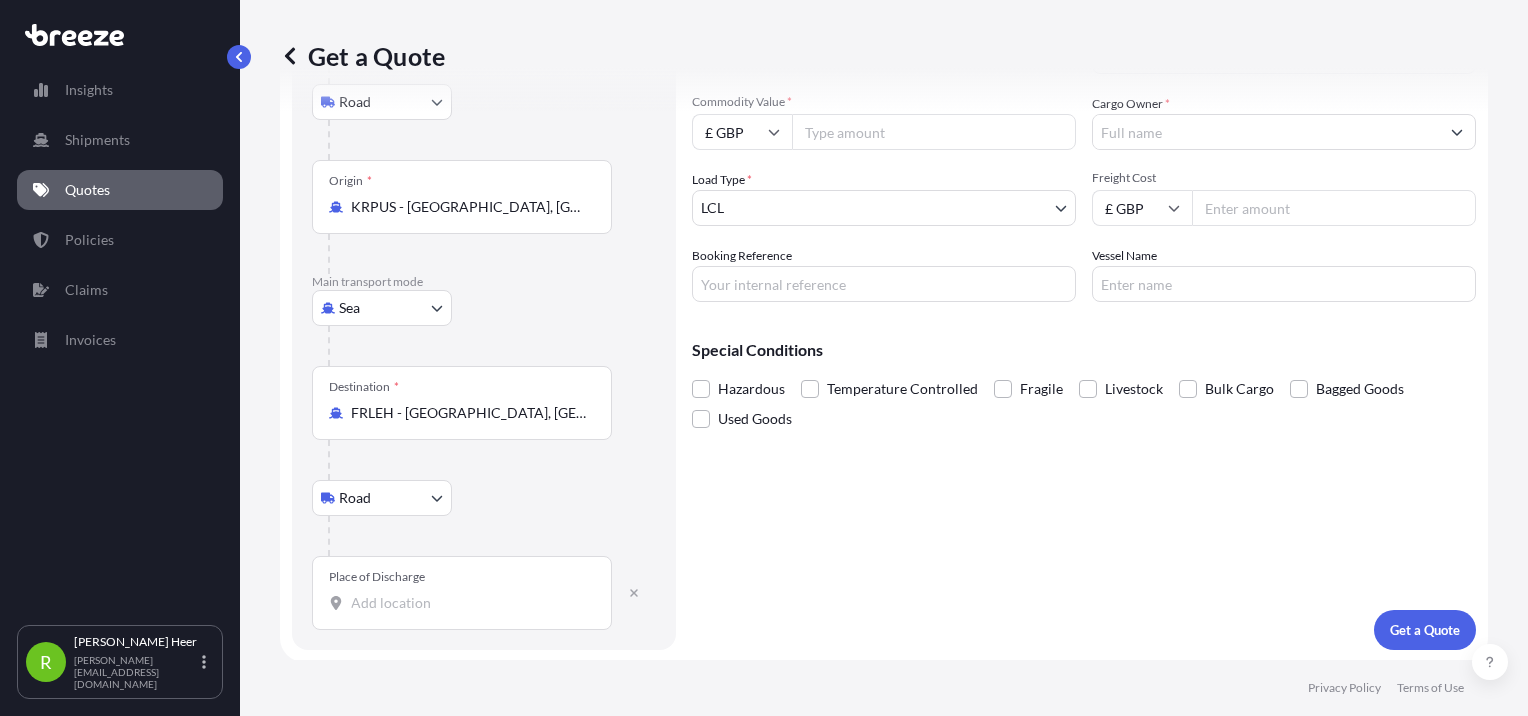 click on "Place of Discharge" at bounding box center [469, 603] 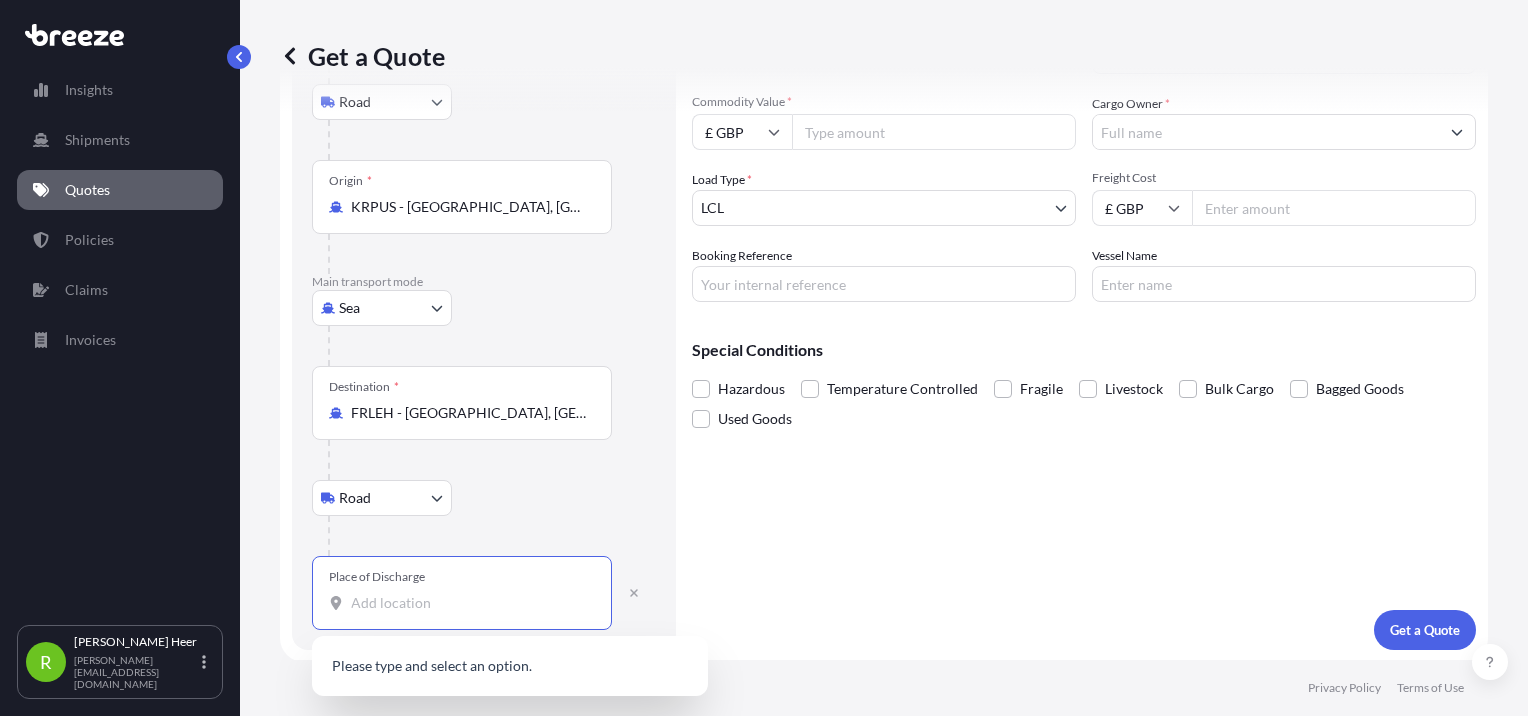 paste on "Beaucamps le vieux  80430 [GEOGRAPHIC_DATA]" 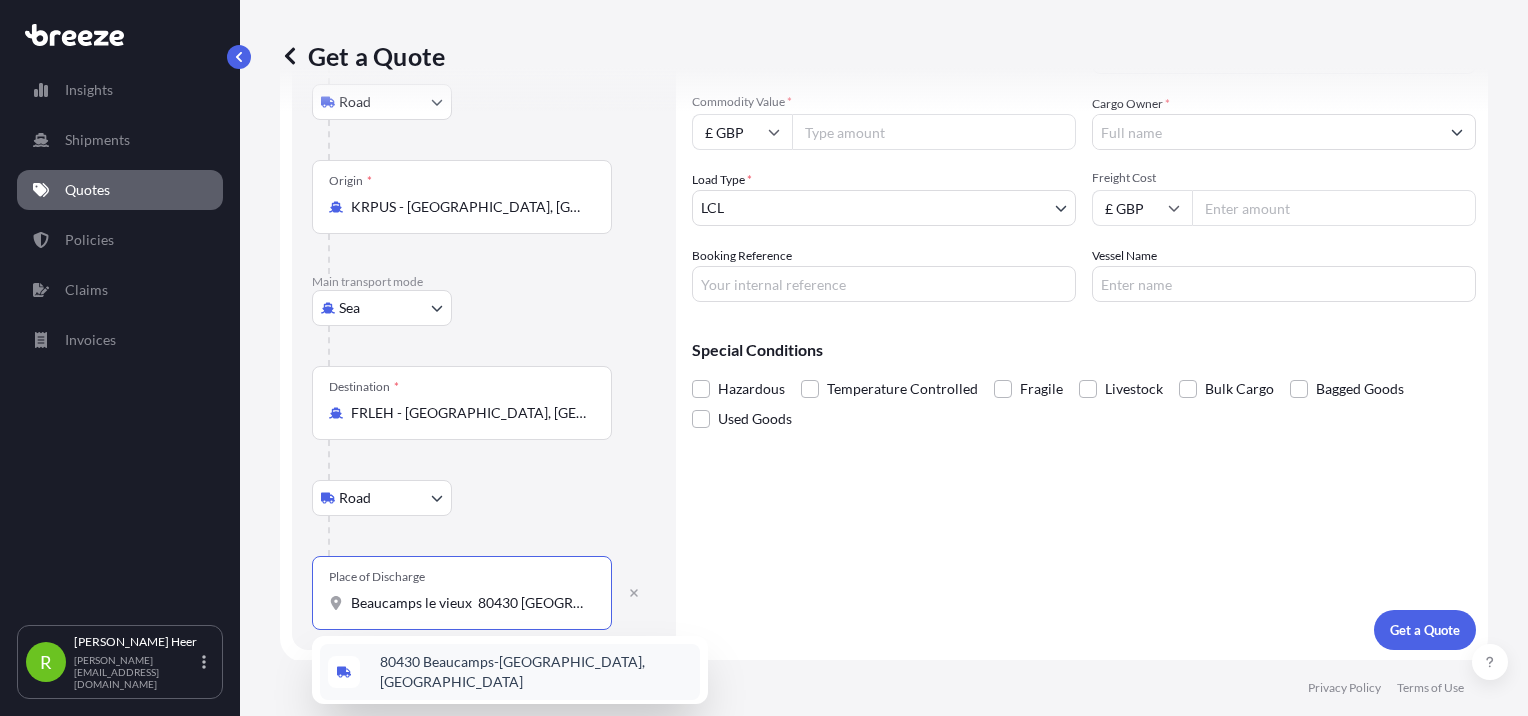 click on "80430 Beaucamps-[GEOGRAPHIC_DATA], [GEOGRAPHIC_DATA]" at bounding box center [510, 672] 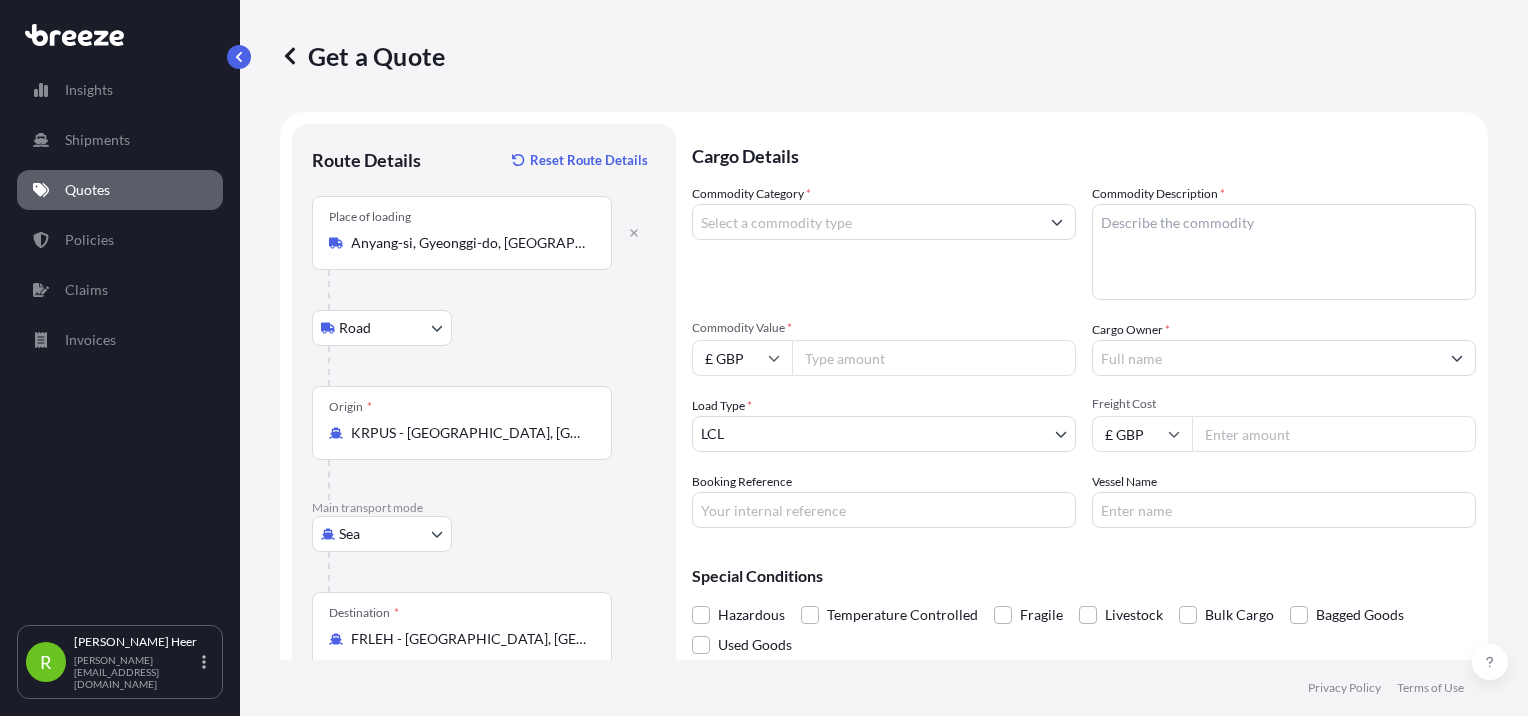 scroll, scrollTop: 0, scrollLeft: 0, axis: both 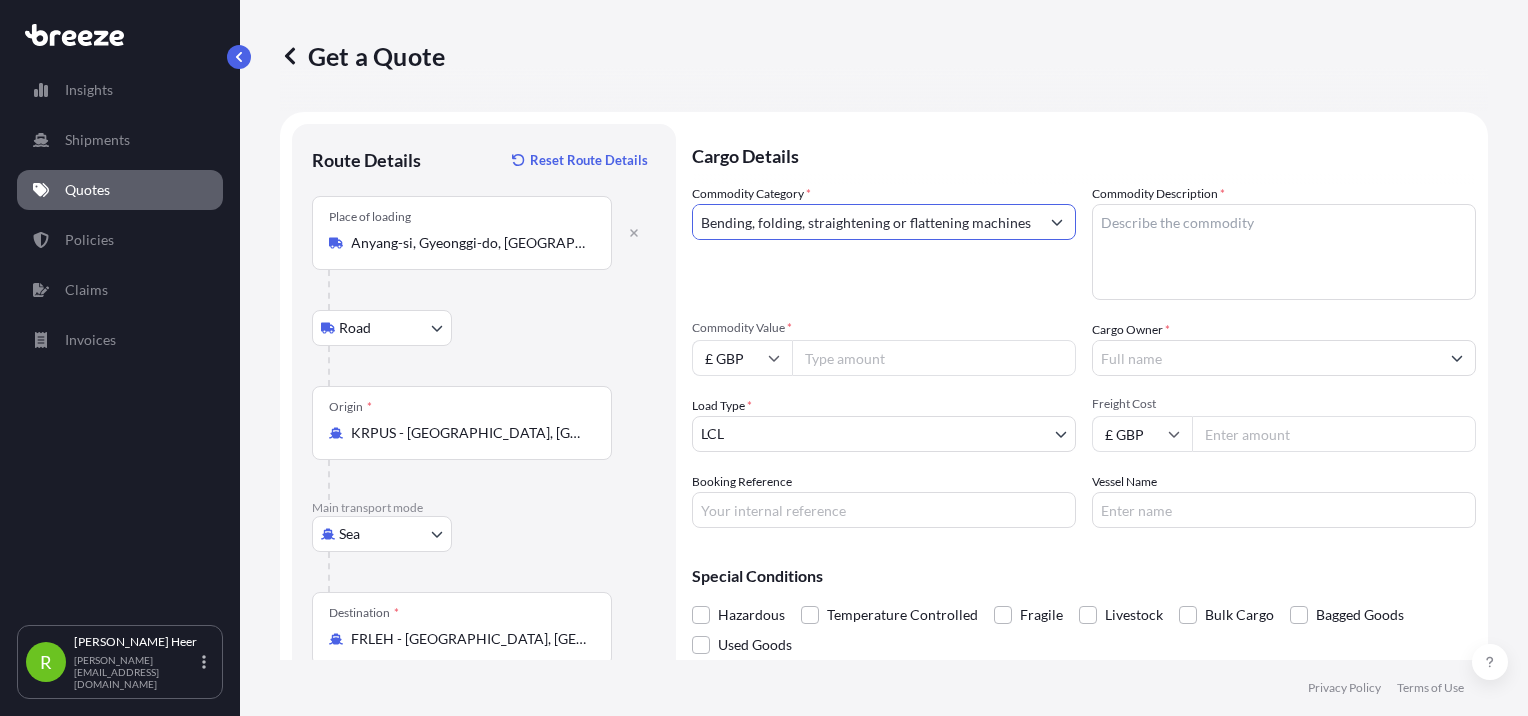 click on "Bending, folding, straightening or flattening machines" at bounding box center [866, 222] 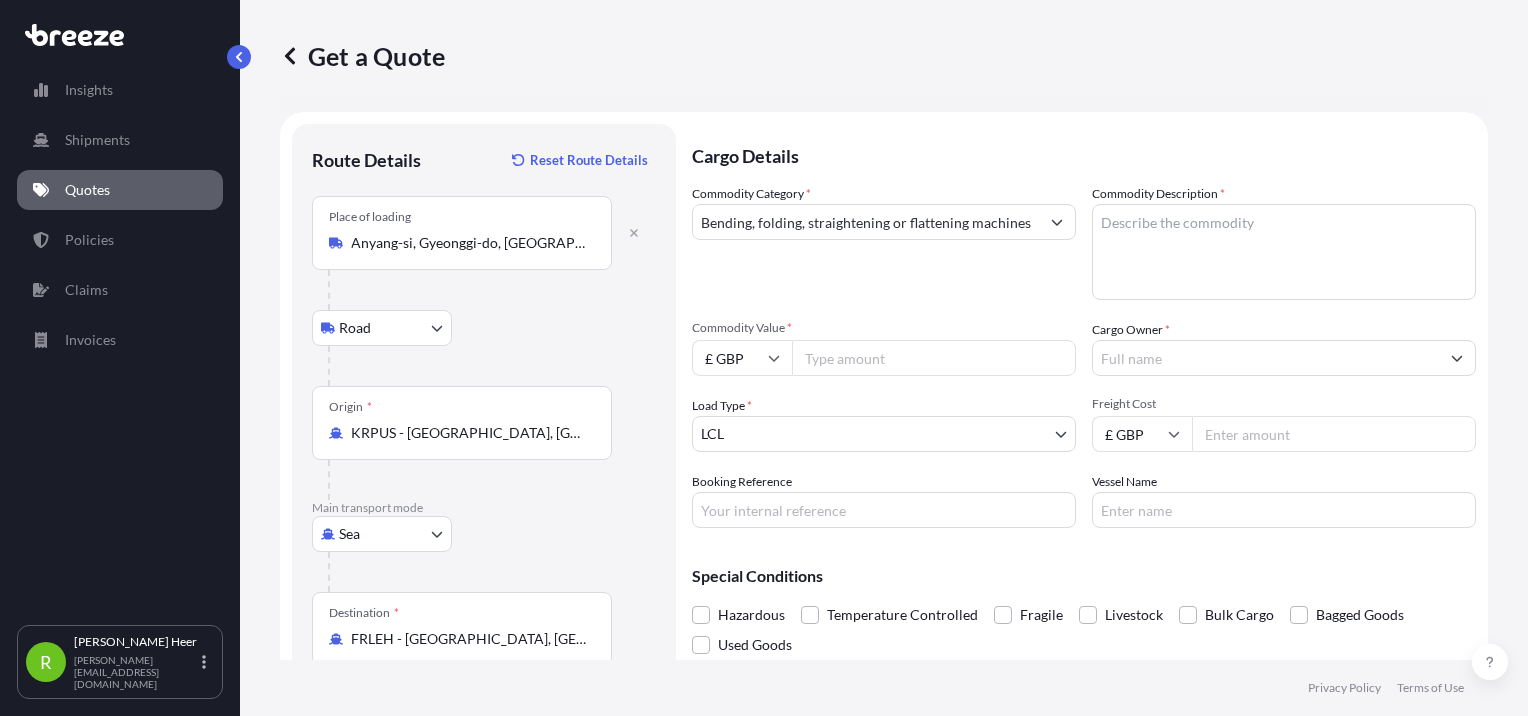 scroll, scrollTop: 0, scrollLeft: 0, axis: both 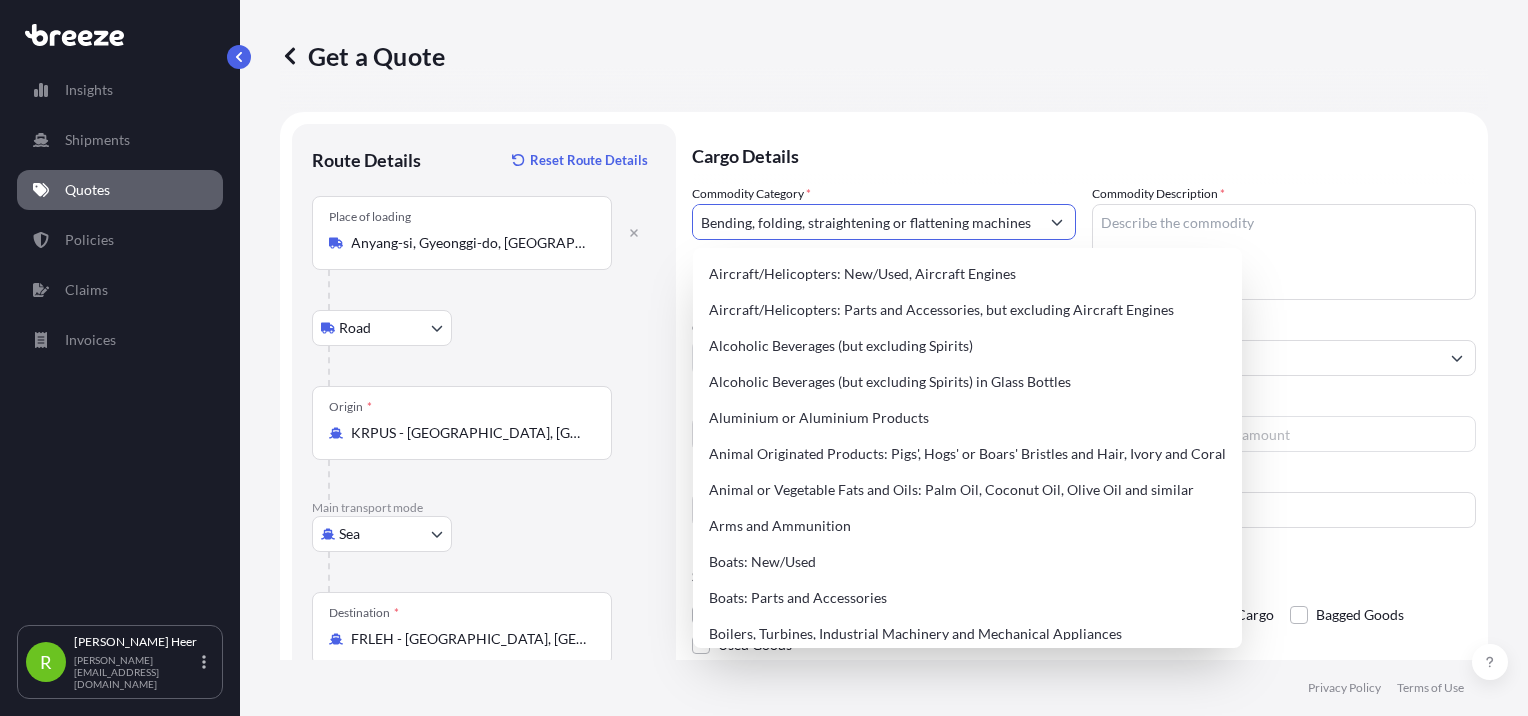 click on "Bending, folding, straightening or flattening machines" at bounding box center (866, 222) 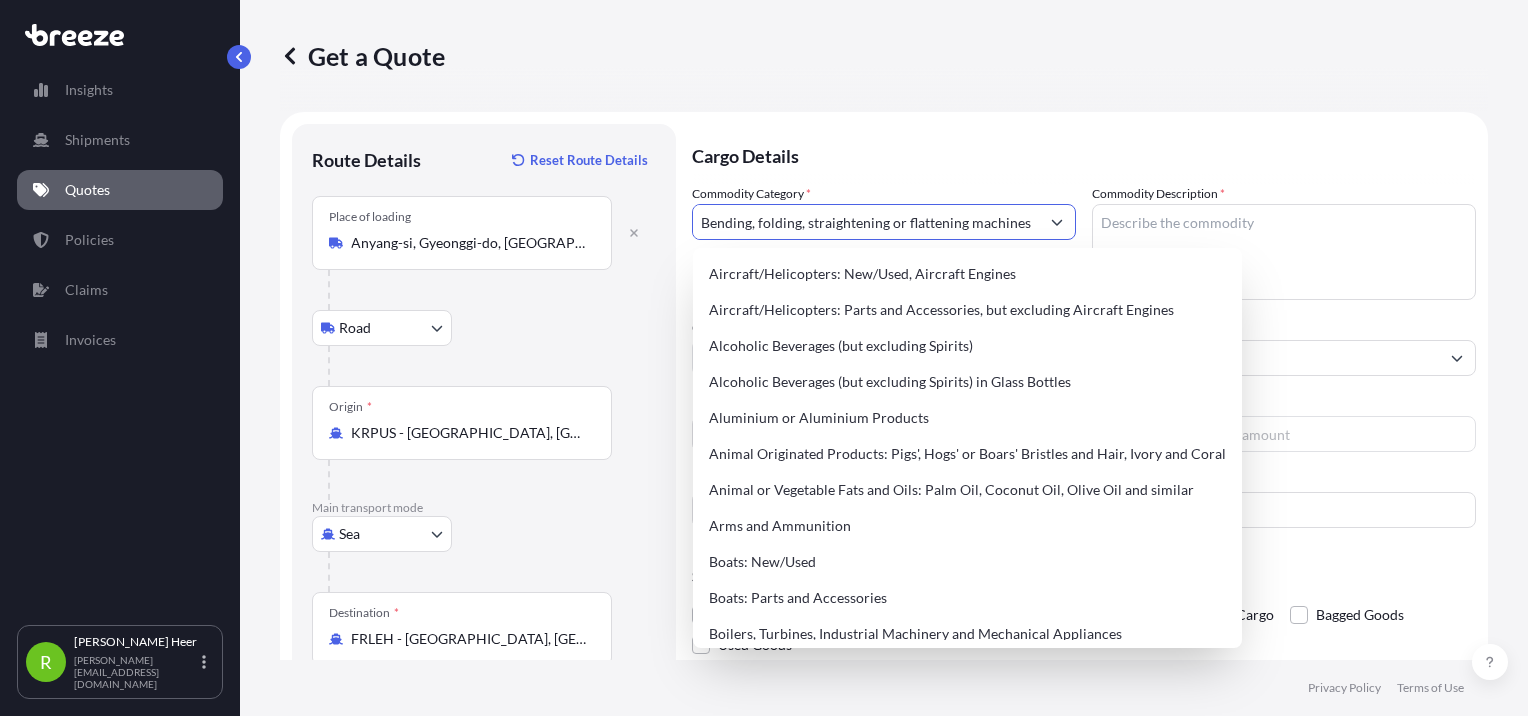 scroll, scrollTop: 0, scrollLeft: 0, axis: both 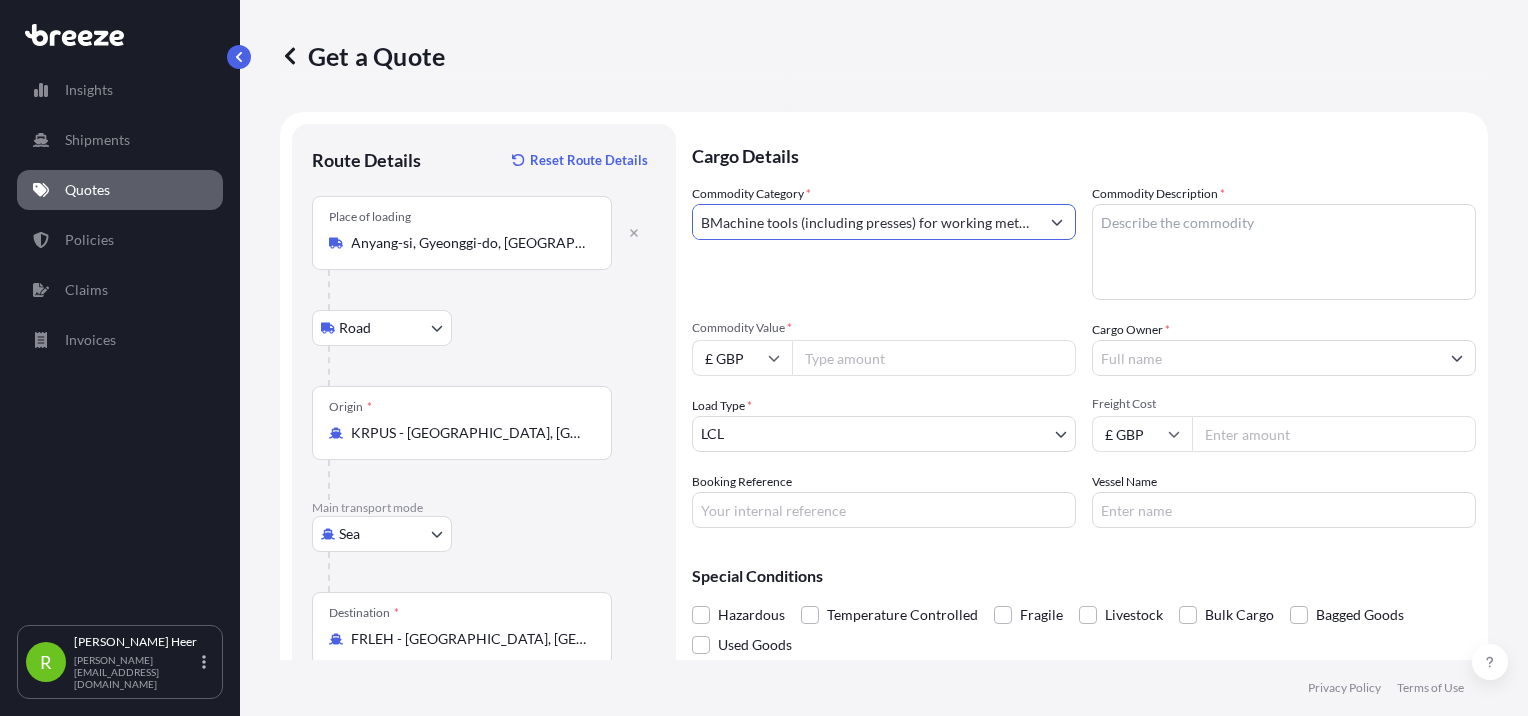 drag, startPoint x: 1027, startPoint y: 230, endPoint x: -319, endPoint y: 198, distance: 1346.3804 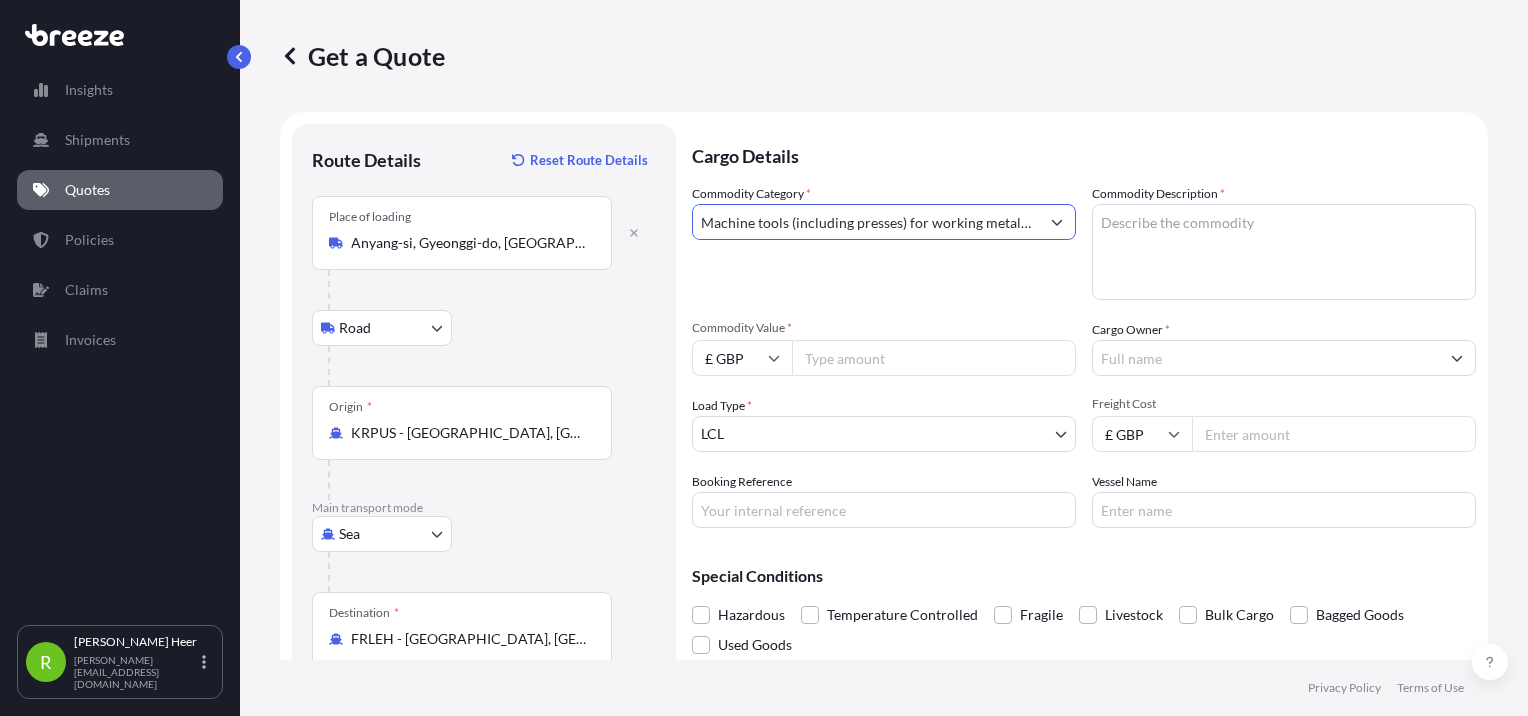 scroll, scrollTop: 0, scrollLeft: 212, axis: horizontal 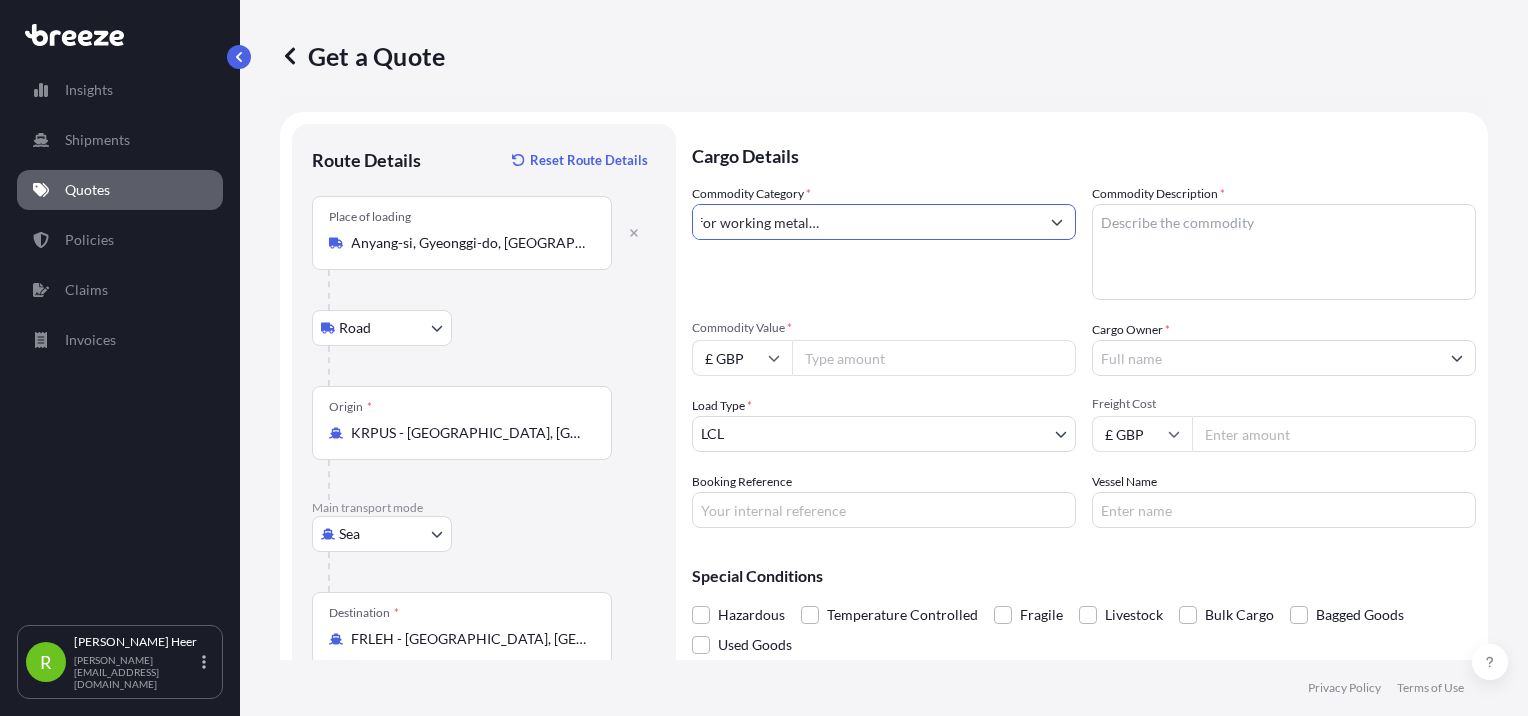 click on "Machine tools (including presses) for working metal by forging, hammering or die forging" at bounding box center (866, 222) 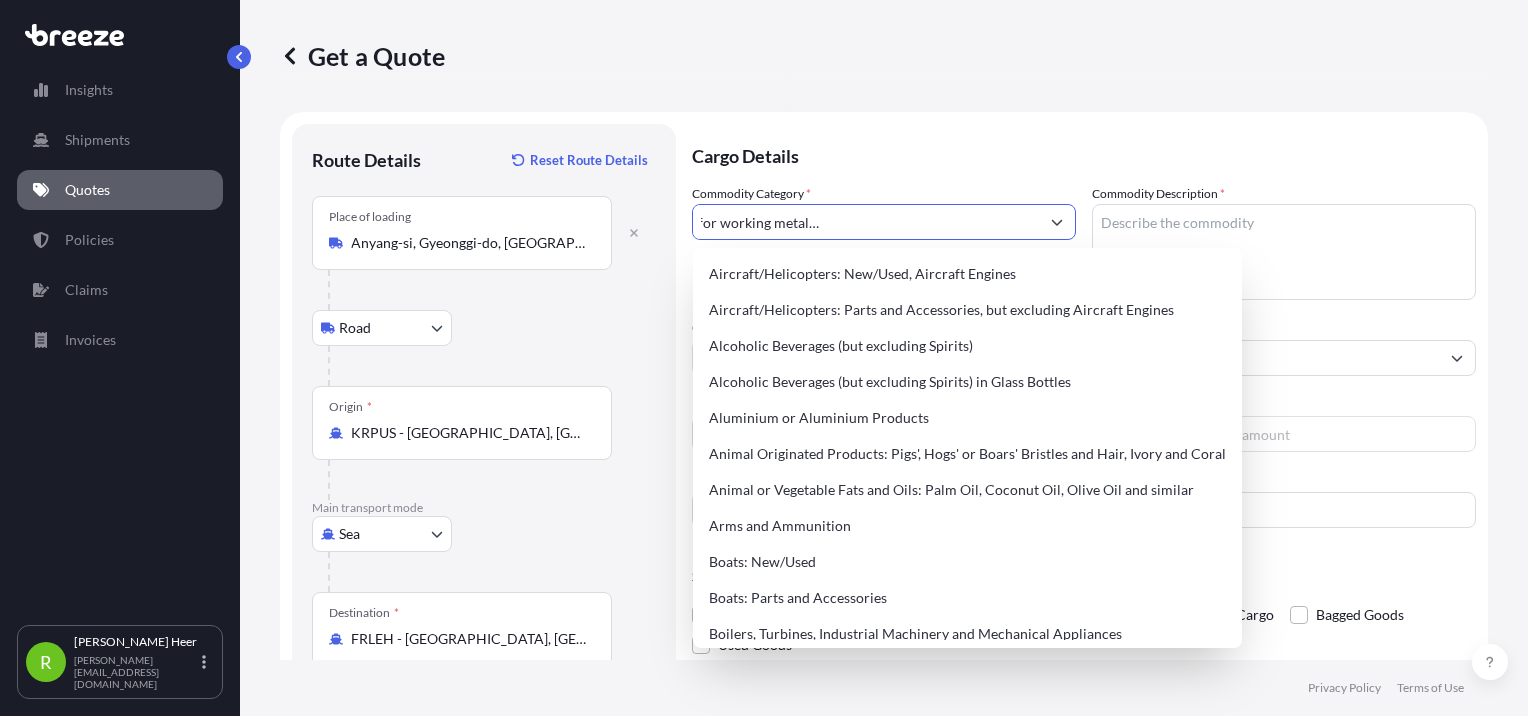 click at bounding box center (1057, 222) 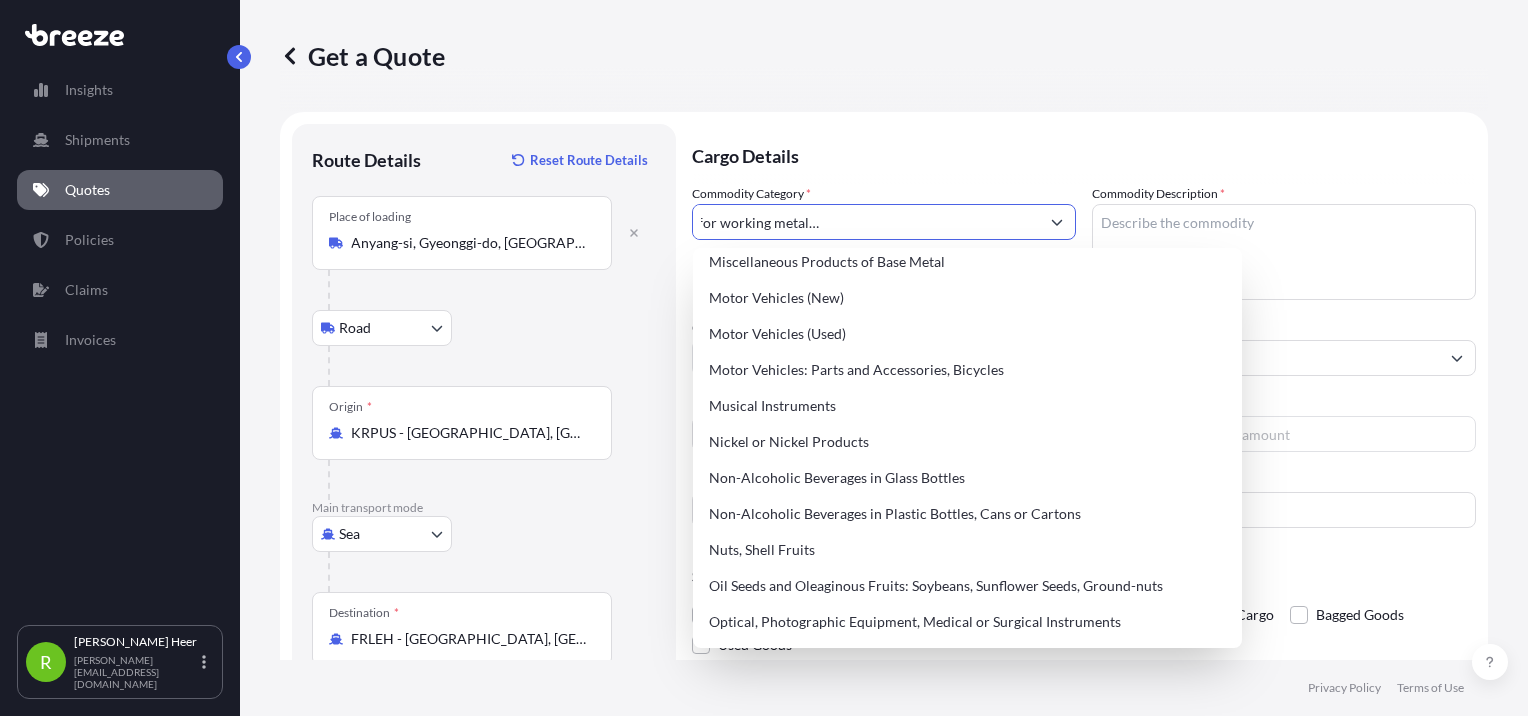 scroll, scrollTop: 2756, scrollLeft: 0, axis: vertical 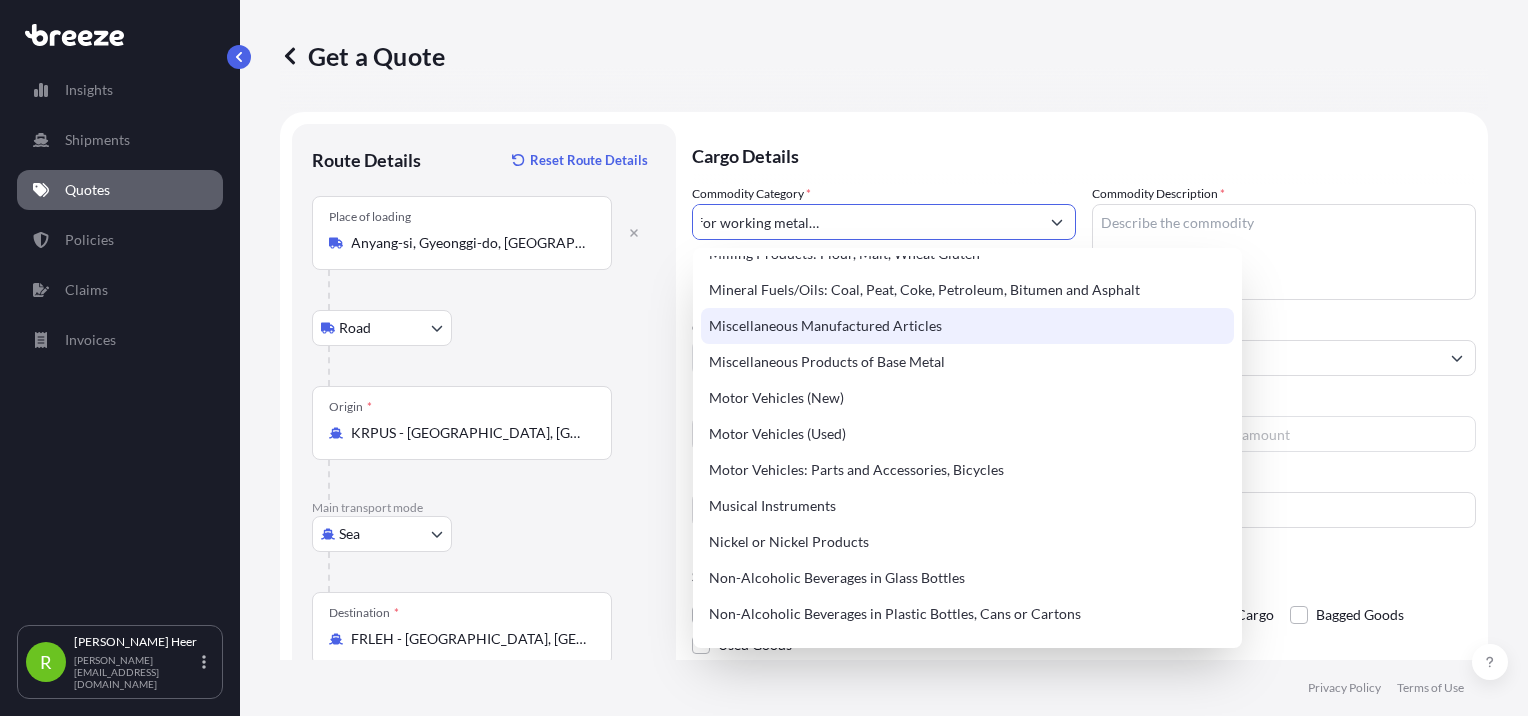 click on "Miscellaneous Manufactured Articles" at bounding box center (967, 326) 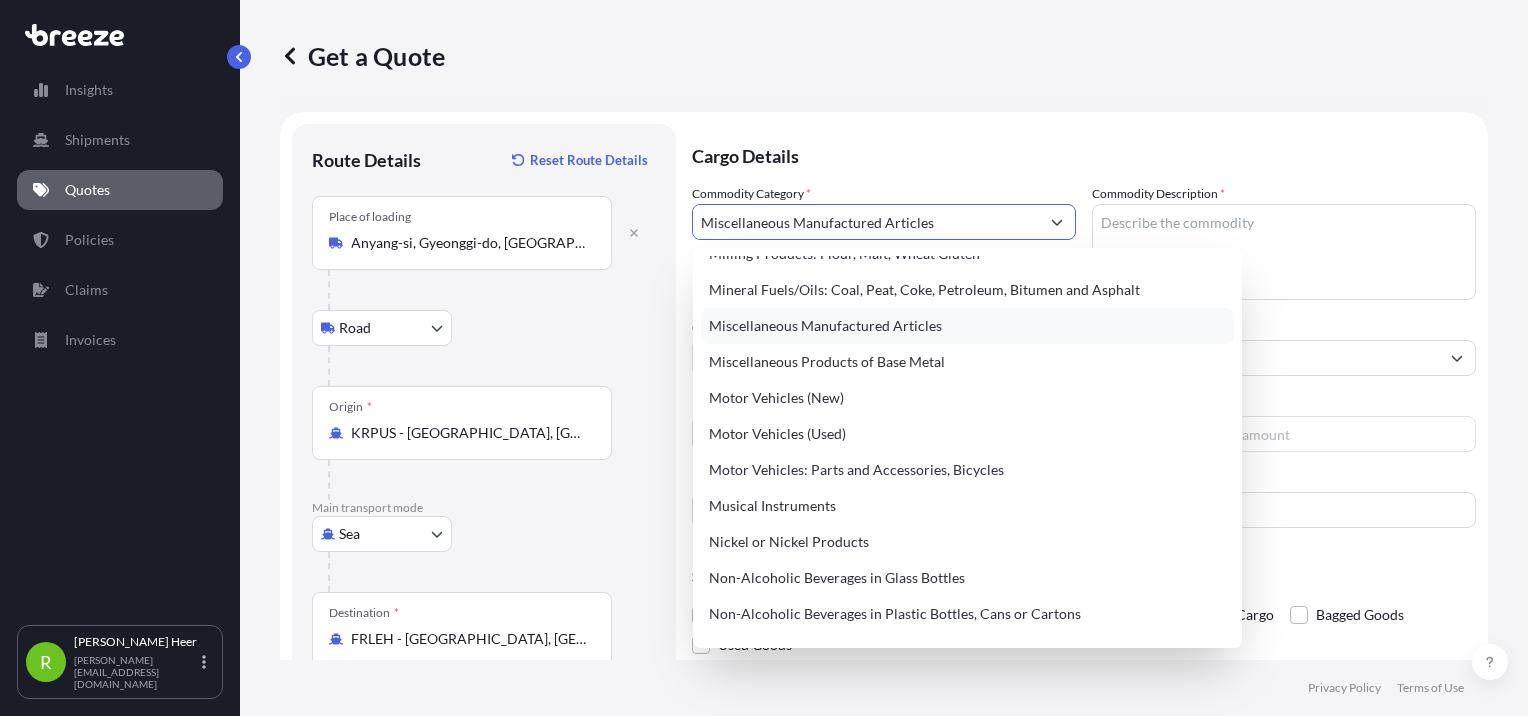 scroll, scrollTop: 0, scrollLeft: 0, axis: both 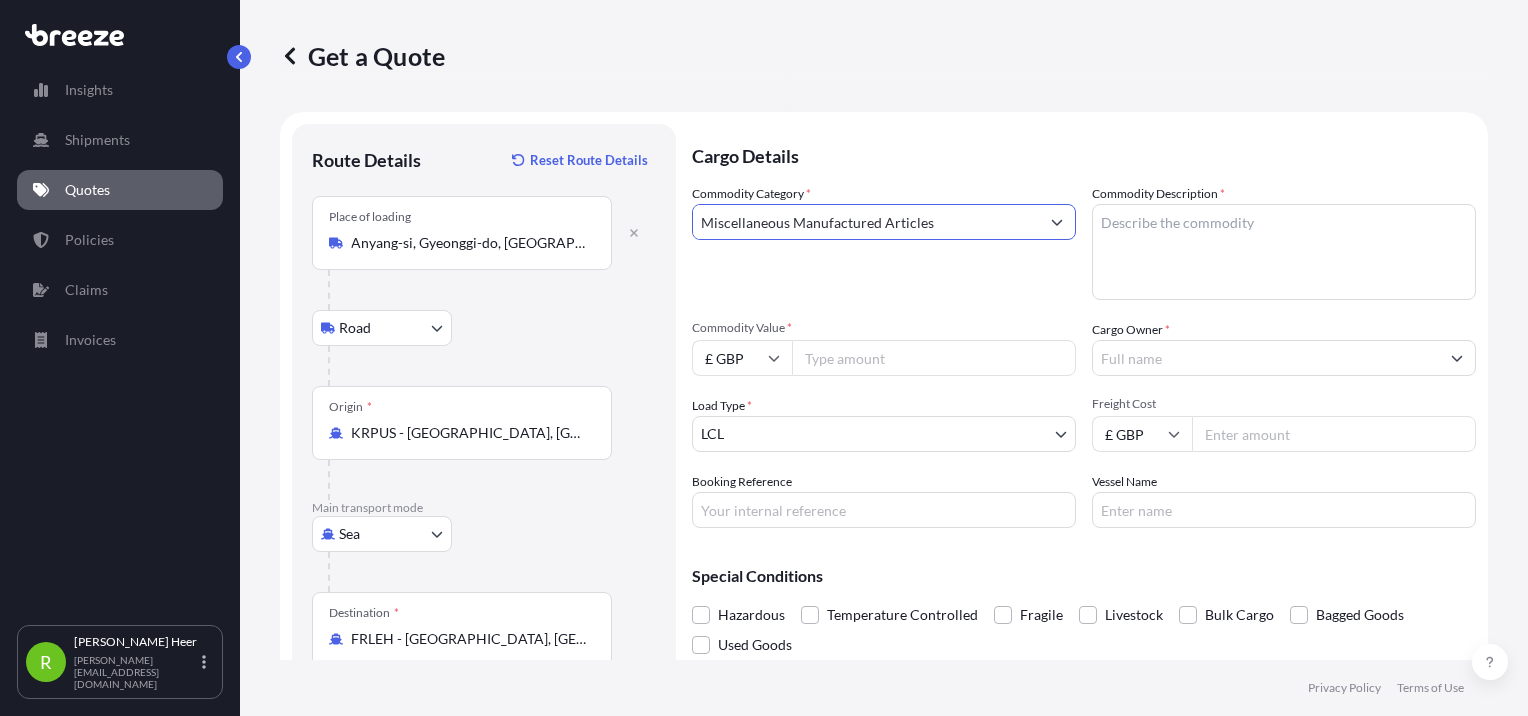 click on "Miscellaneous Manufactured Articles" at bounding box center [866, 222] 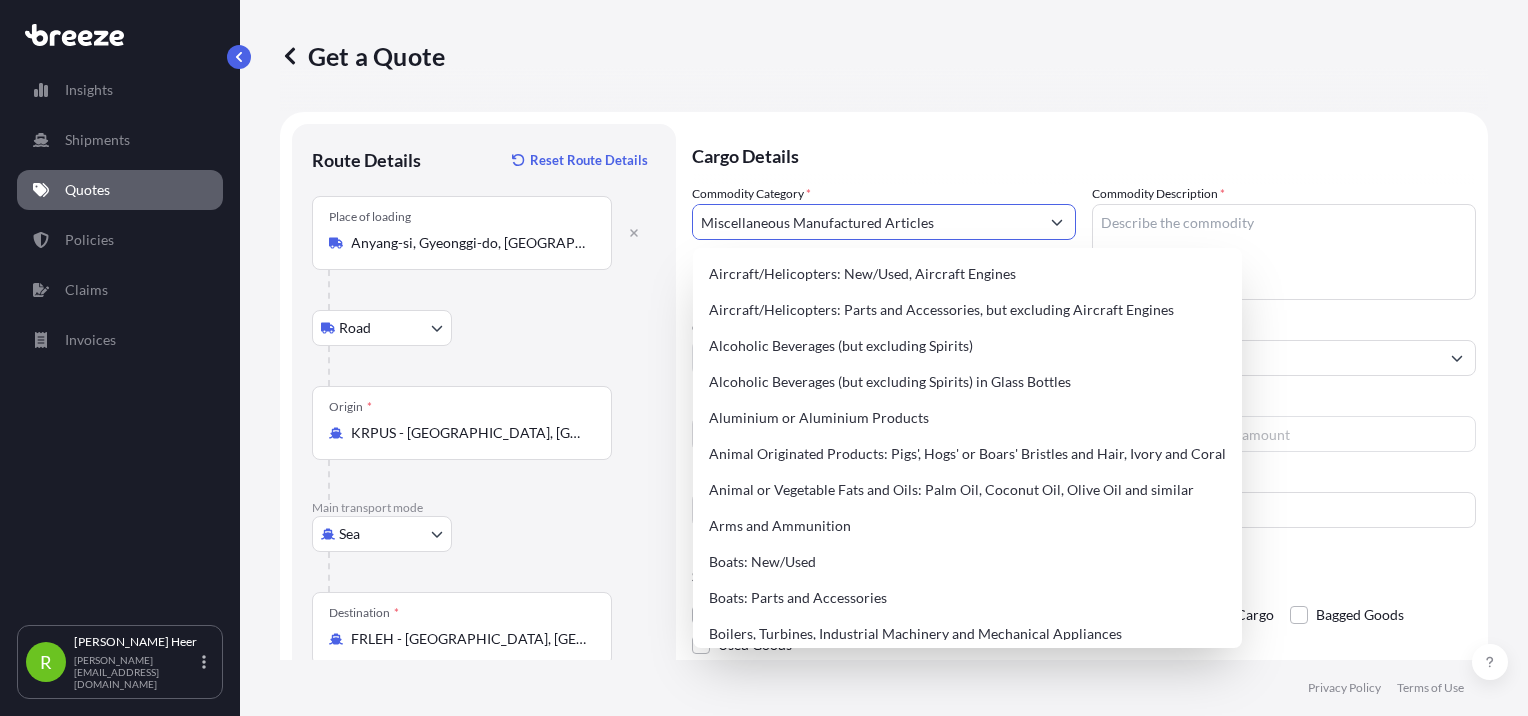 click at bounding box center [1057, 222] 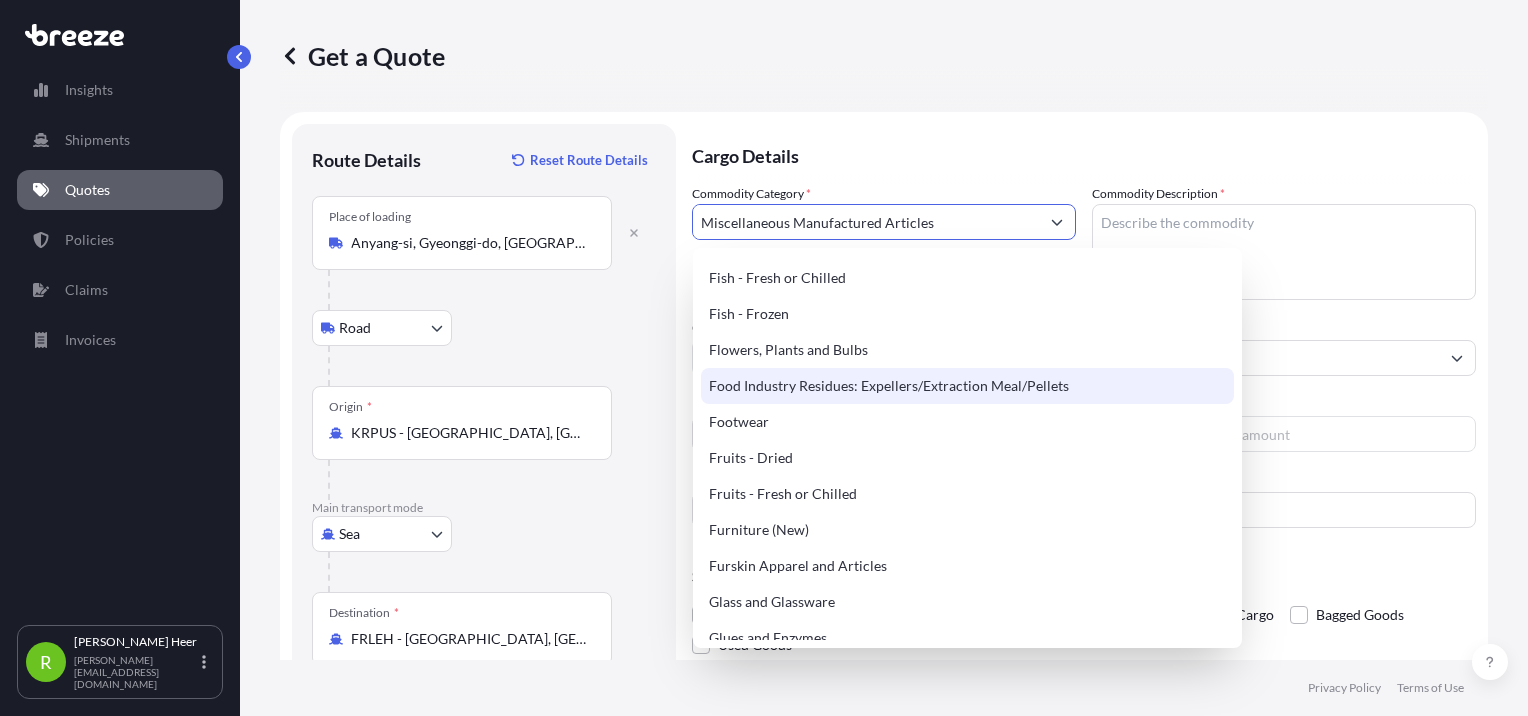 scroll, scrollTop: 1500, scrollLeft: 0, axis: vertical 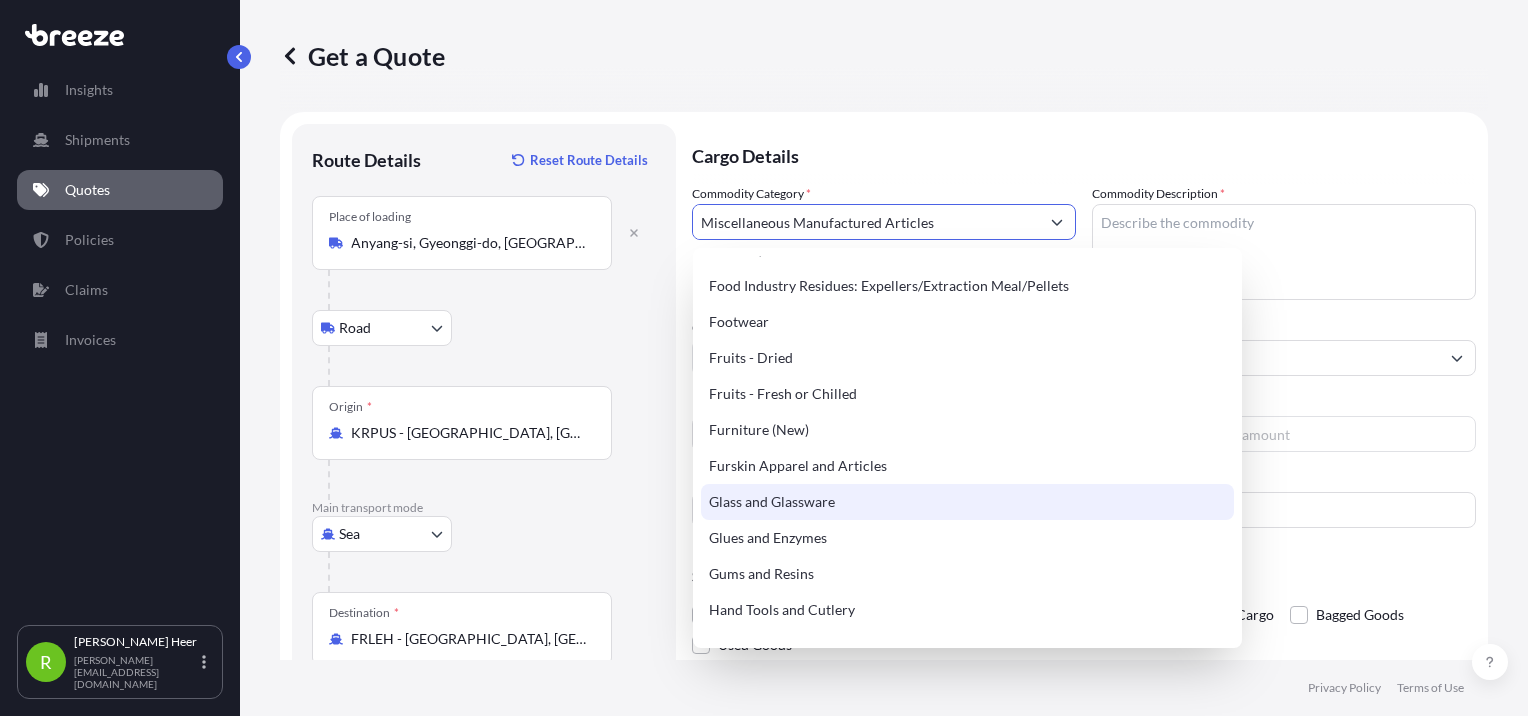 click on "Sea Sea Air Road Rail" at bounding box center [484, 534] 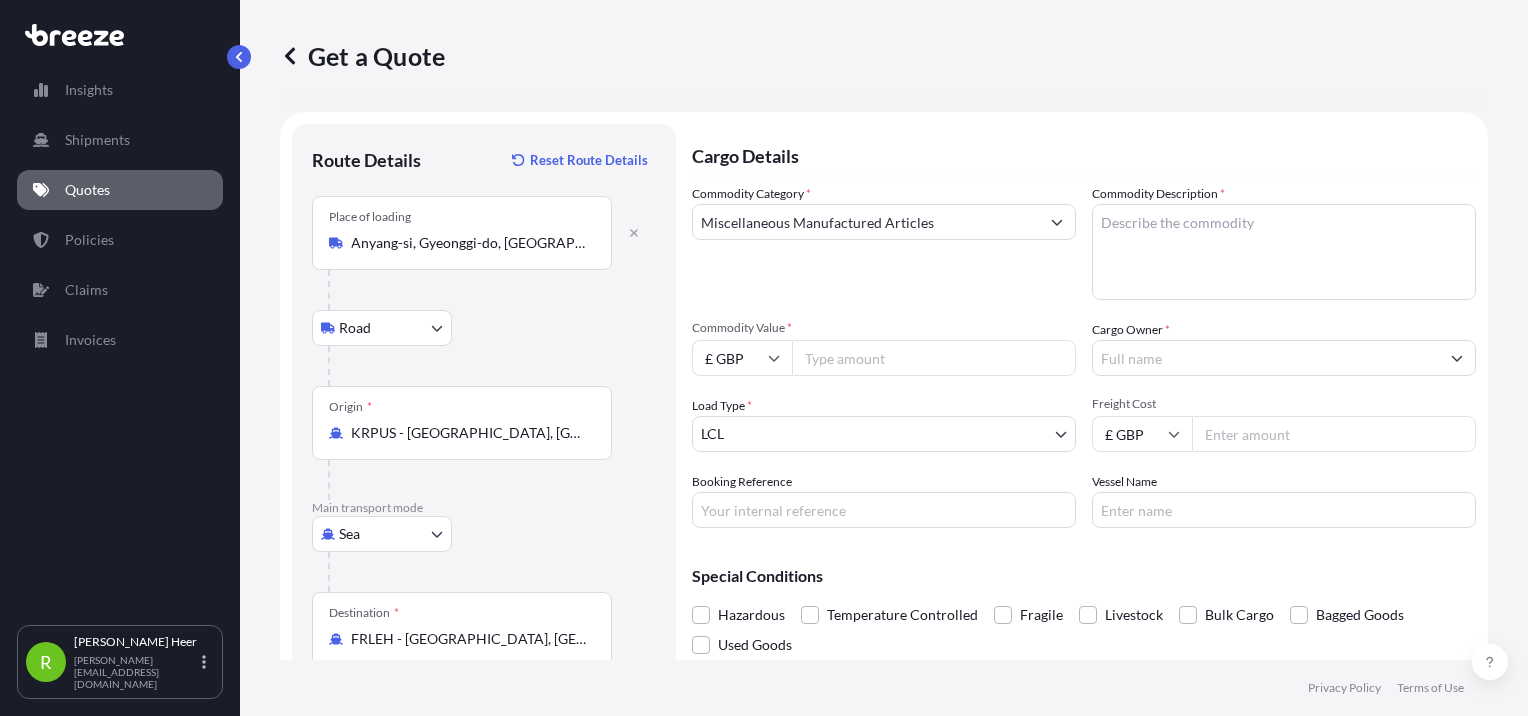 click on "Commodity Description *" at bounding box center (1284, 252) 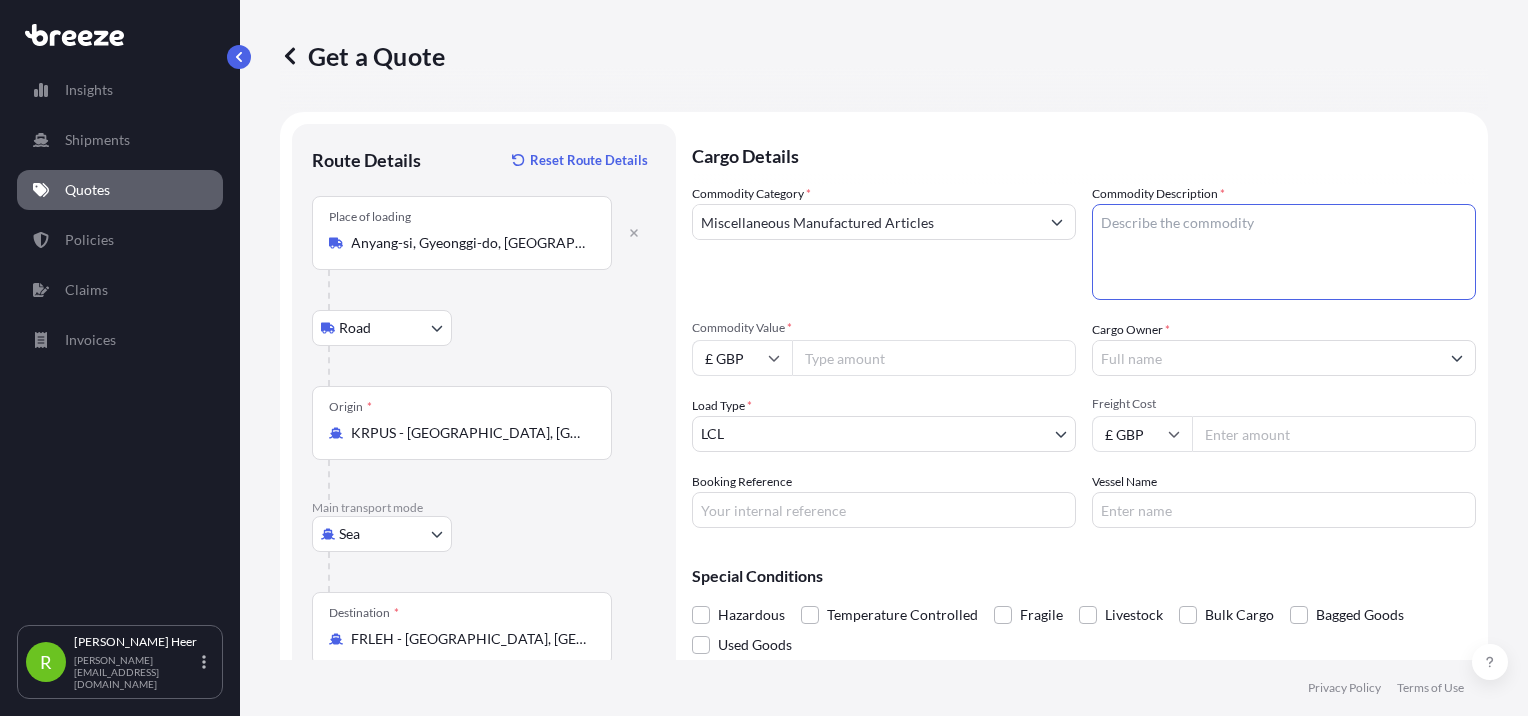 paste on "Automatic Rule Bending / Processing Machine" 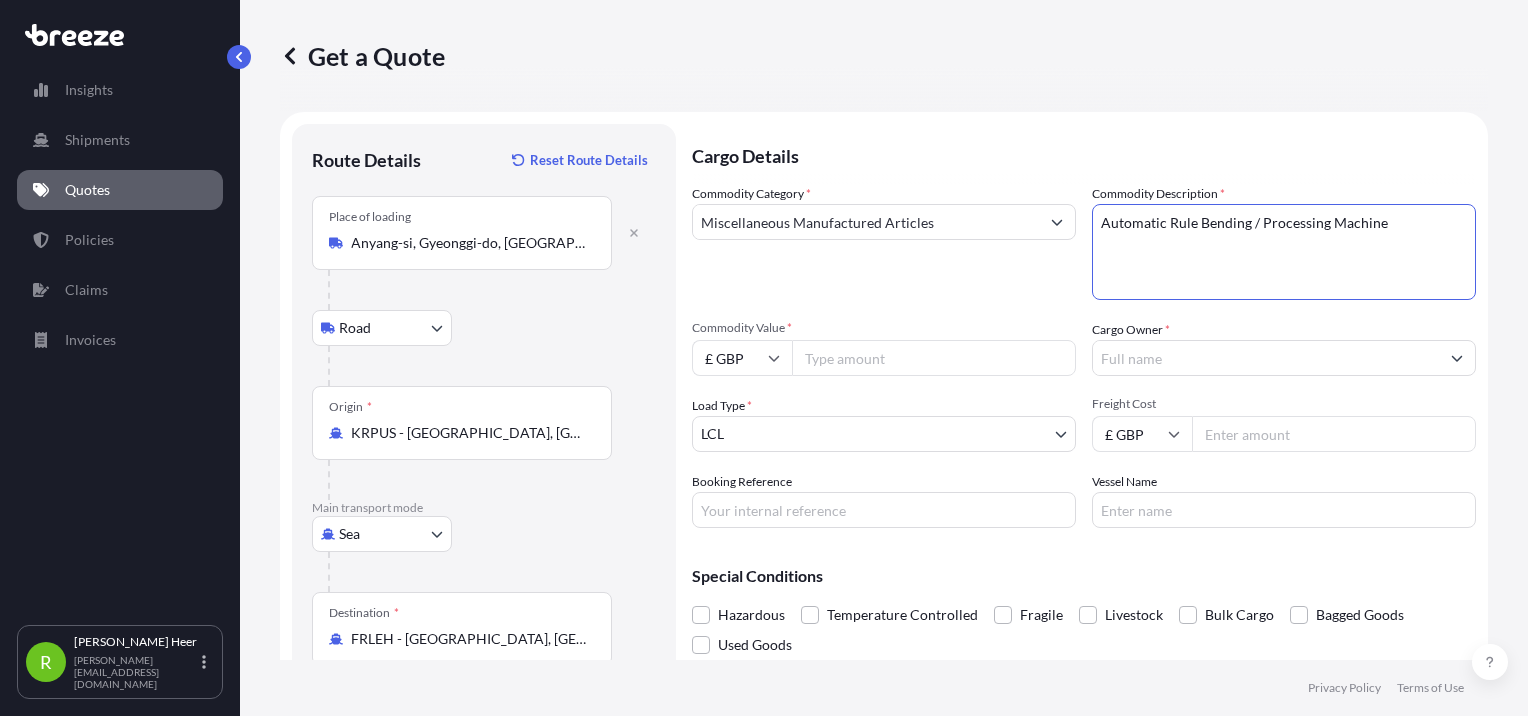 type on "Automatic Rule Bending / Processing Machine" 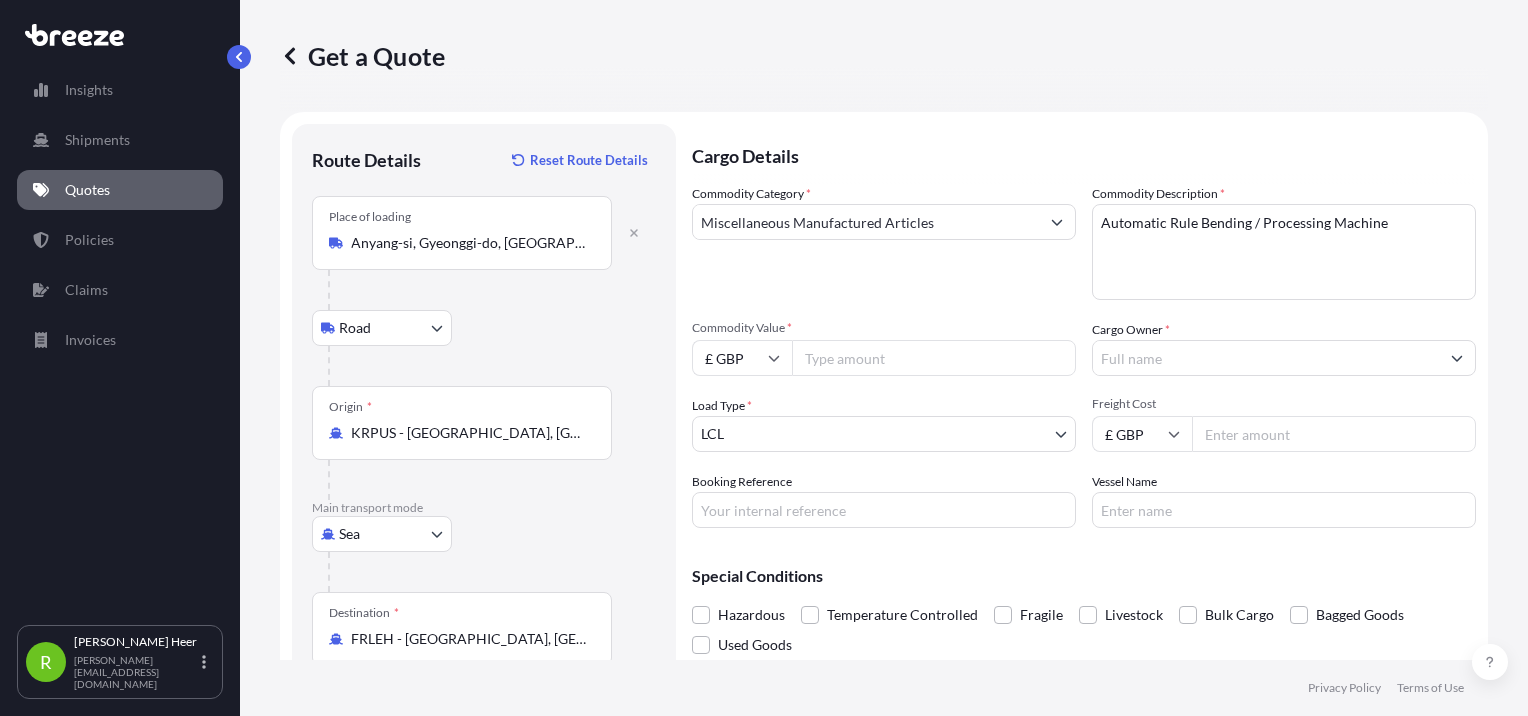 click on "Commodity Value   *" at bounding box center [934, 358] 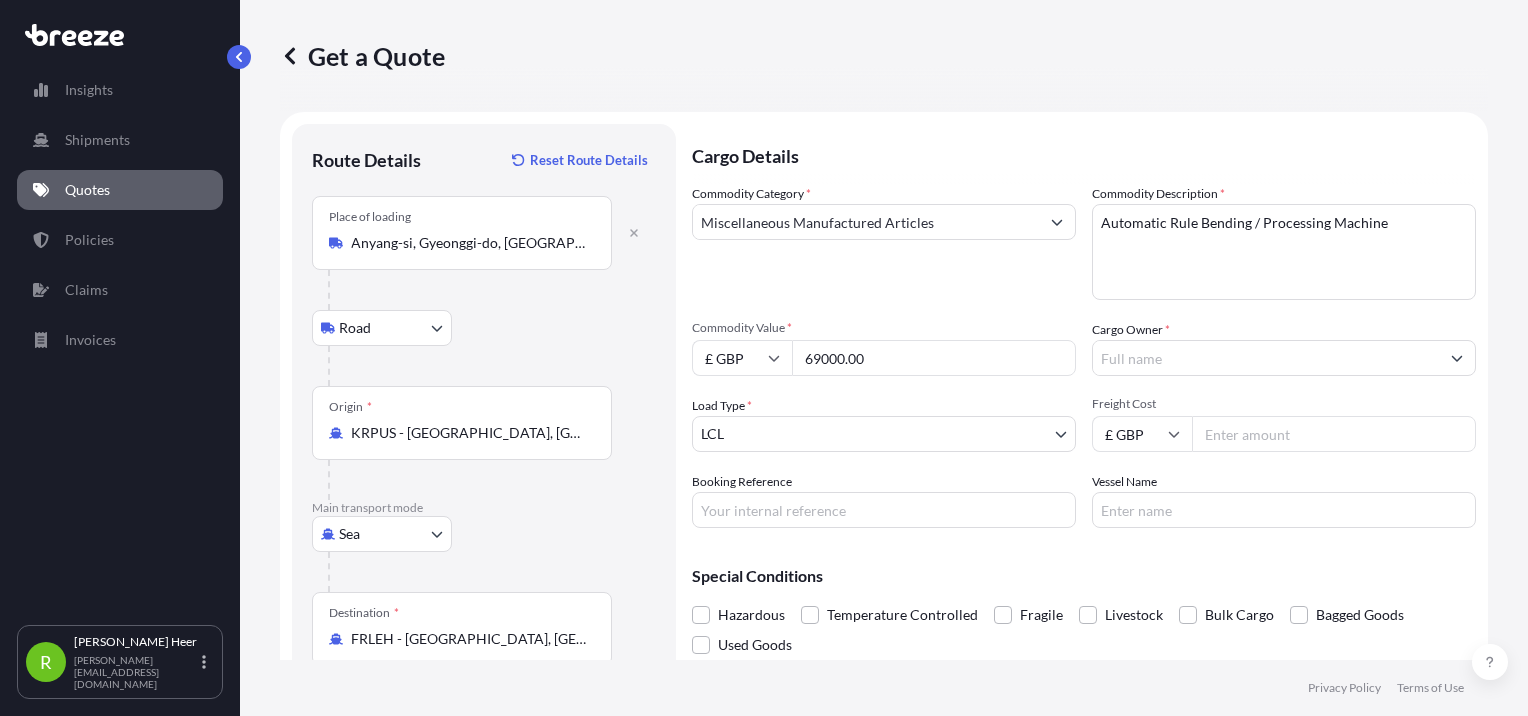 type on "69000.00" 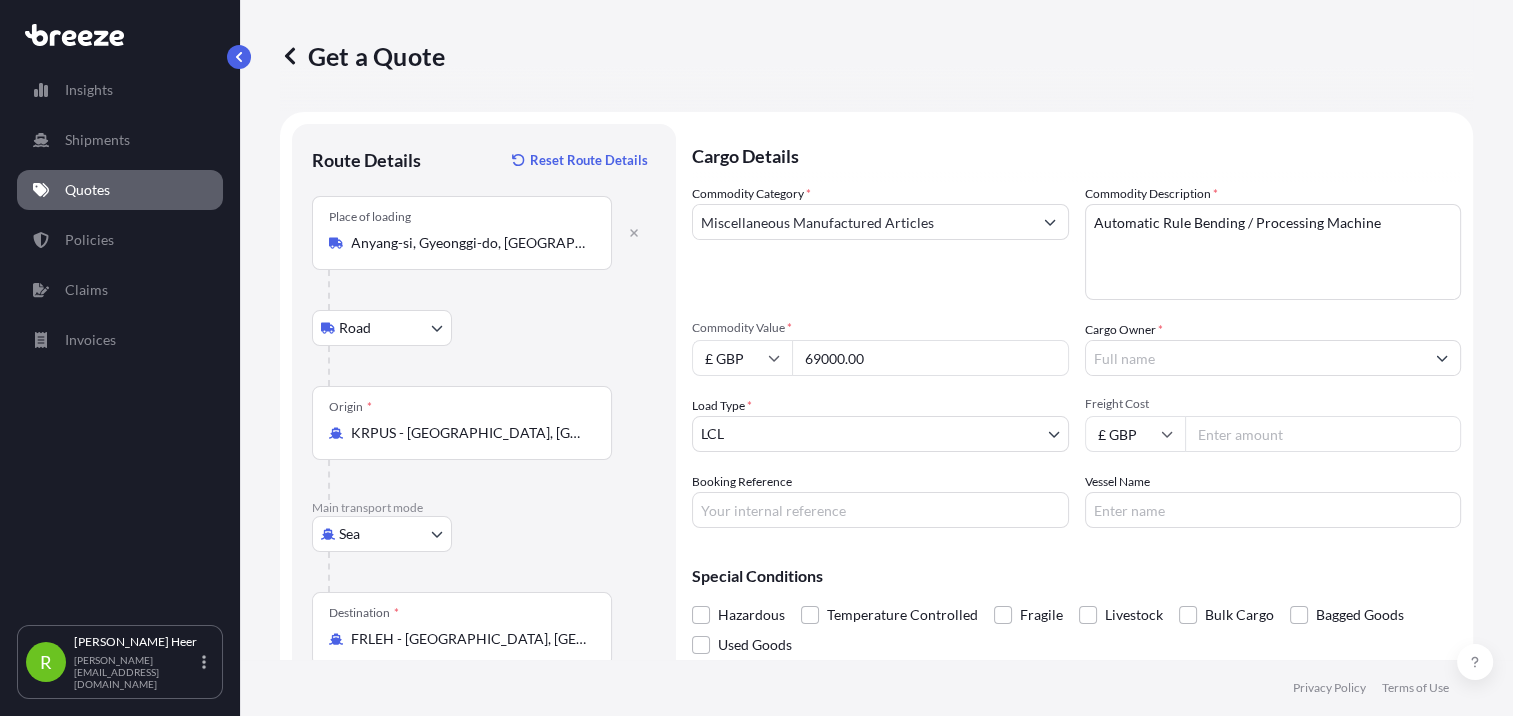 click on "Cargo Owner *" at bounding box center [1255, 358] 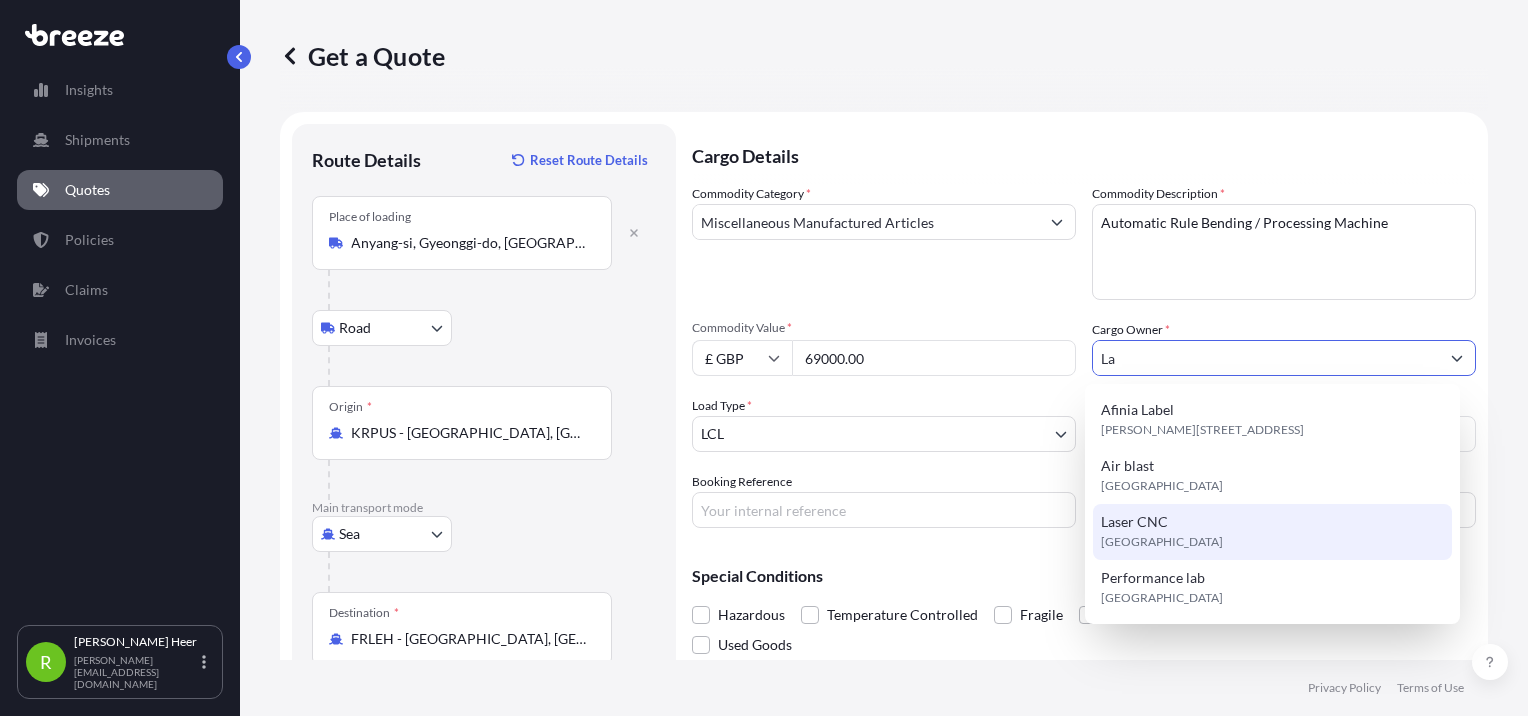 click on "Laser CNC [GEOGRAPHIC_DATA]" at bounding box center (1272, 532) 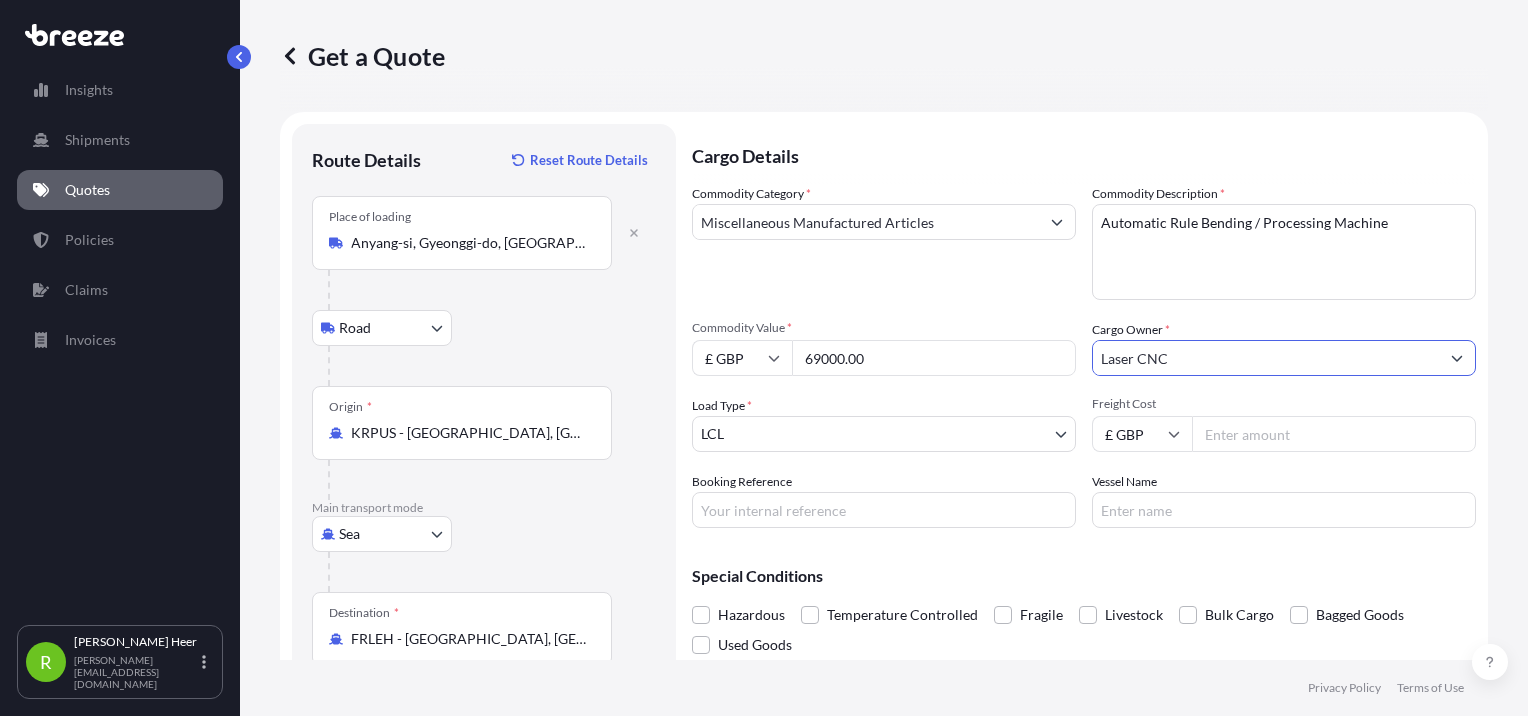 type on "Laser CNC" 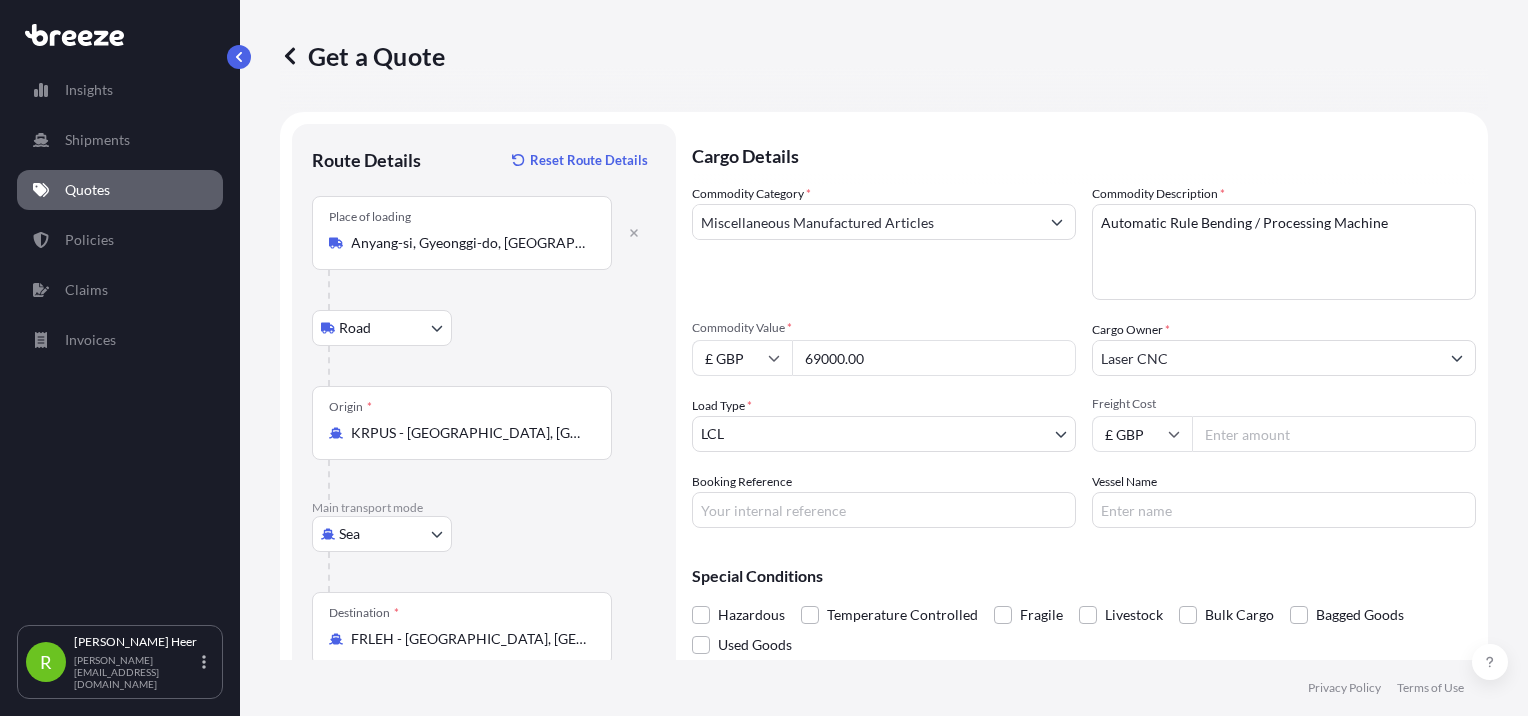 click on "Freight Cost" at bounding box center (1334, 434) 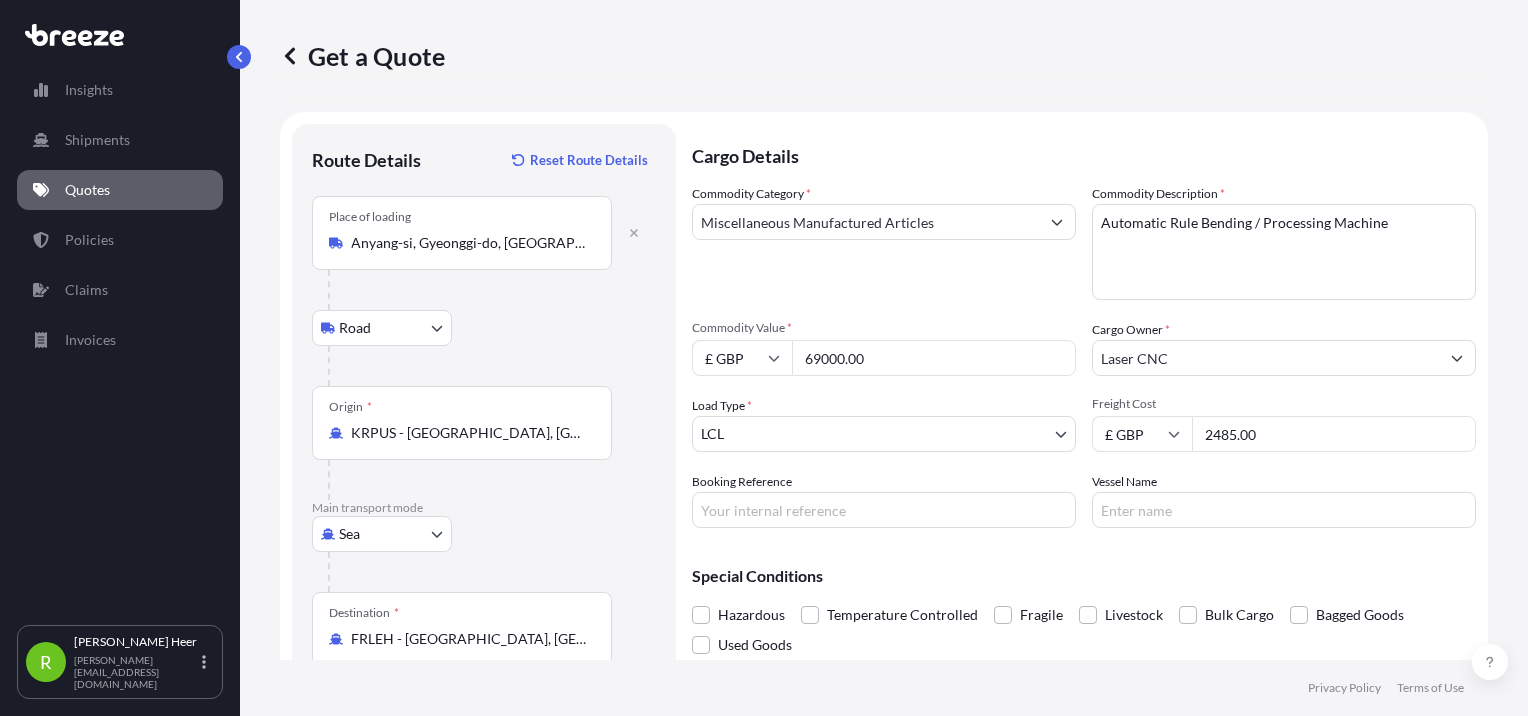 type on "2485.00" 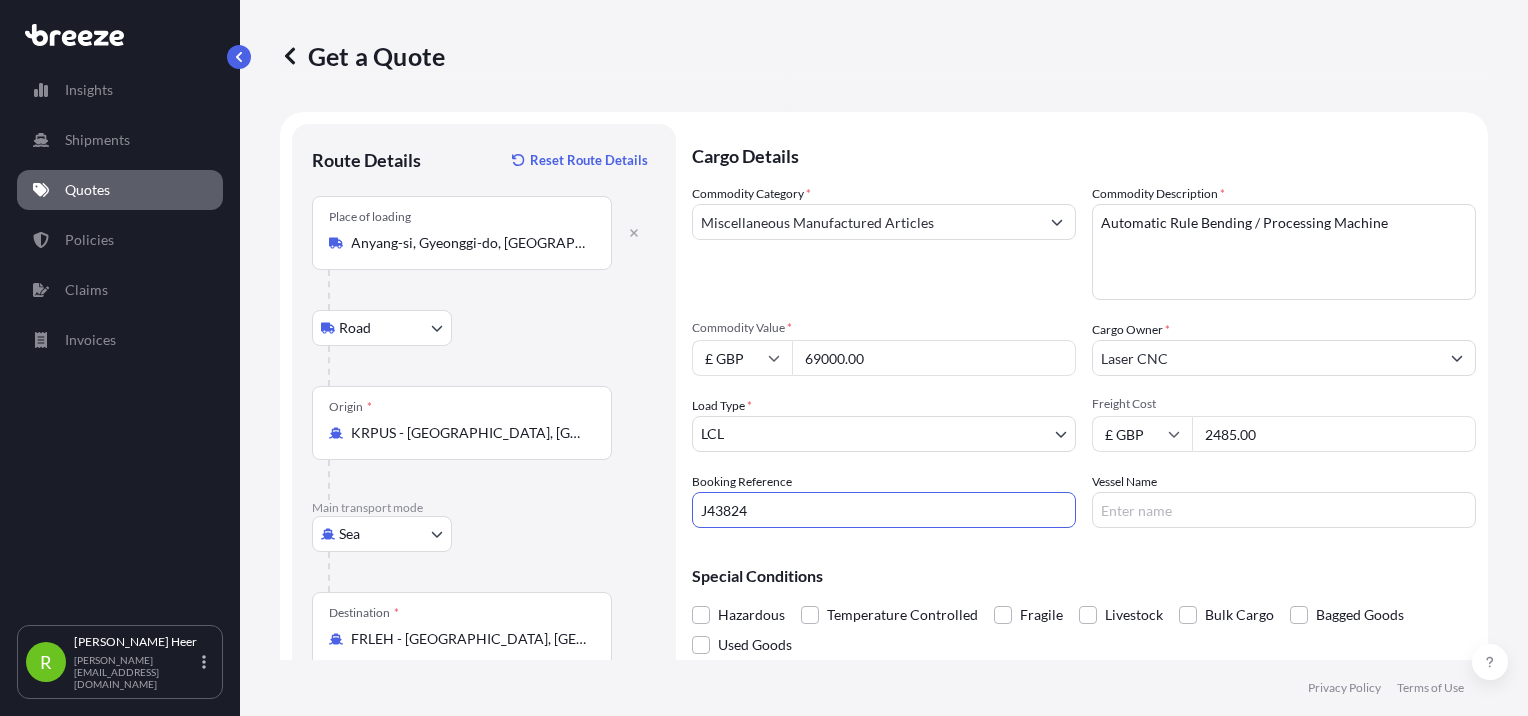 type on "J43824" 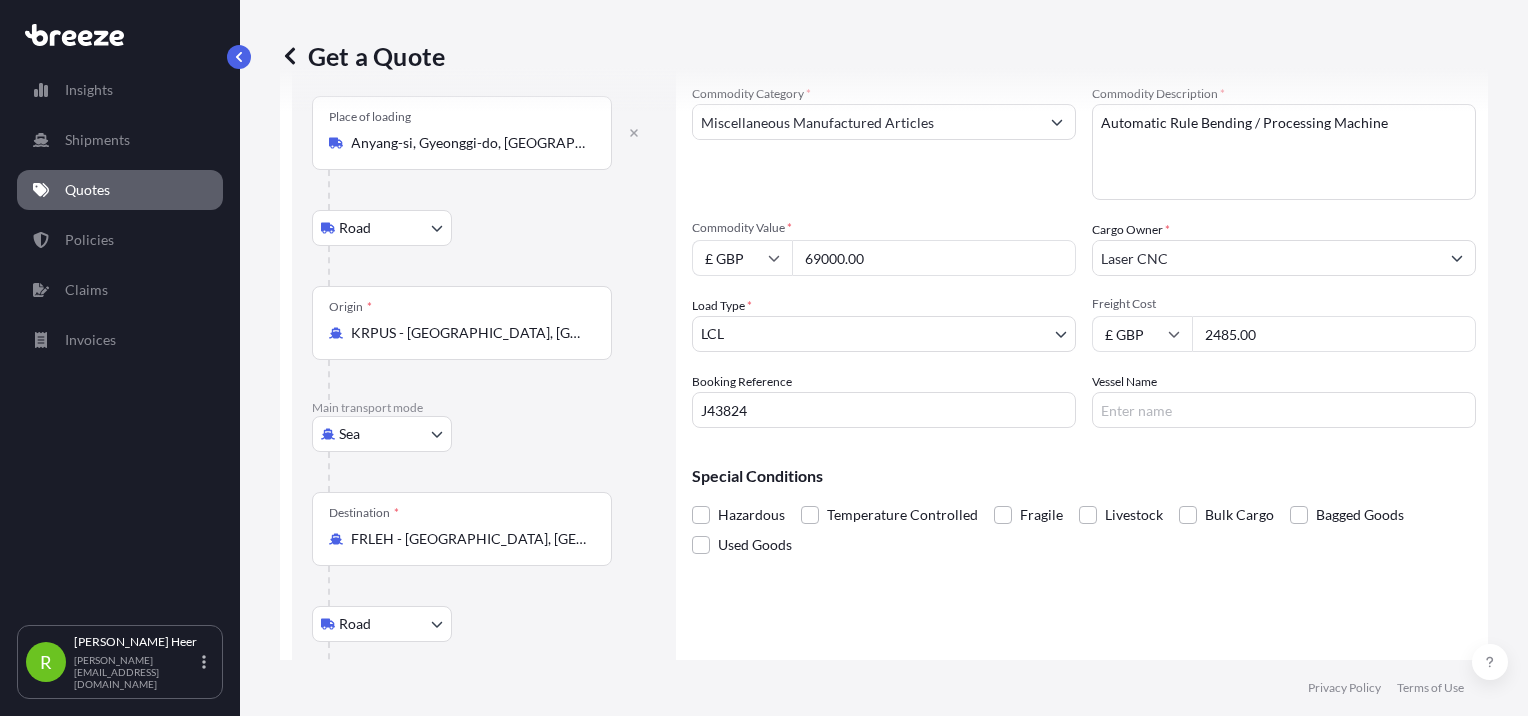 scroll, scrollTop: 226, scrollLeft: 0, axis: vertical 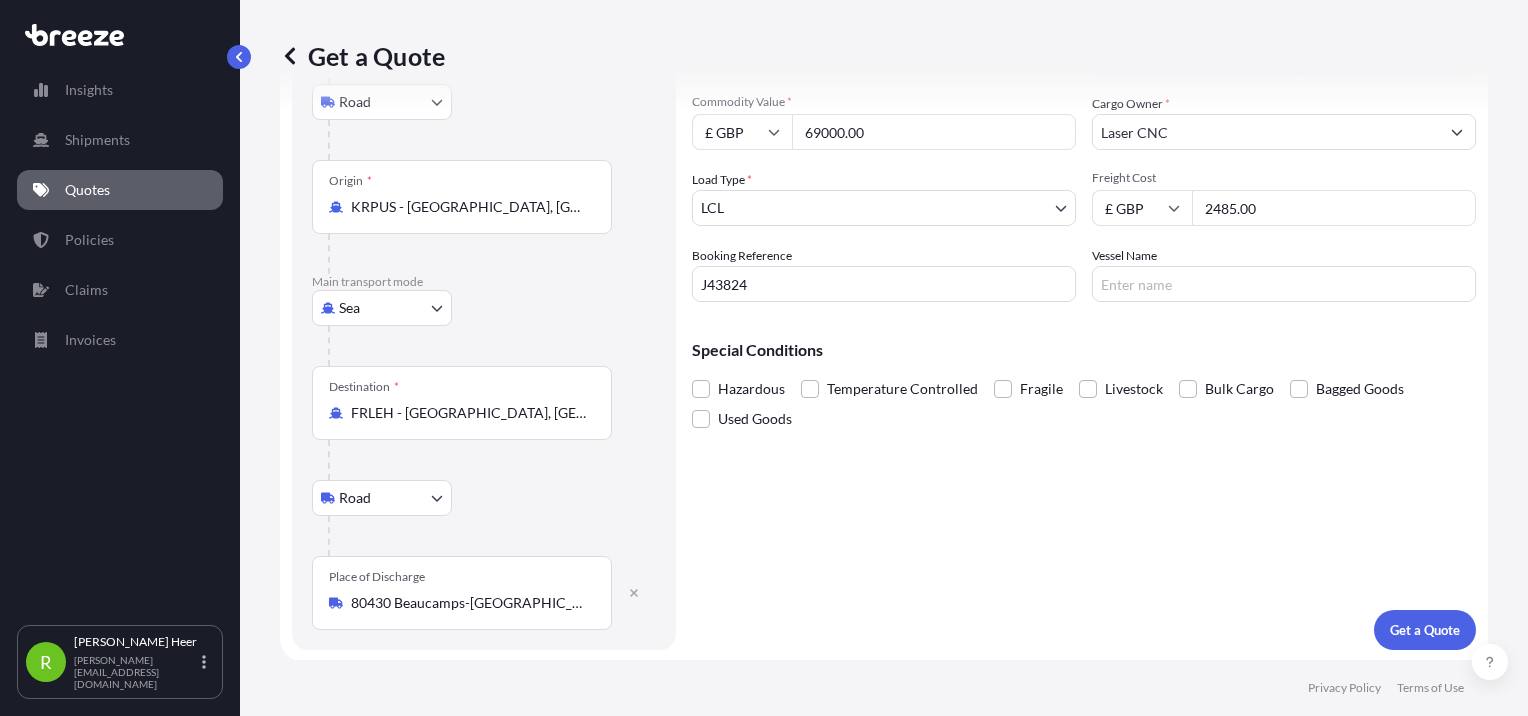click on "Get a Quote" at bounding box center [1425, 630] 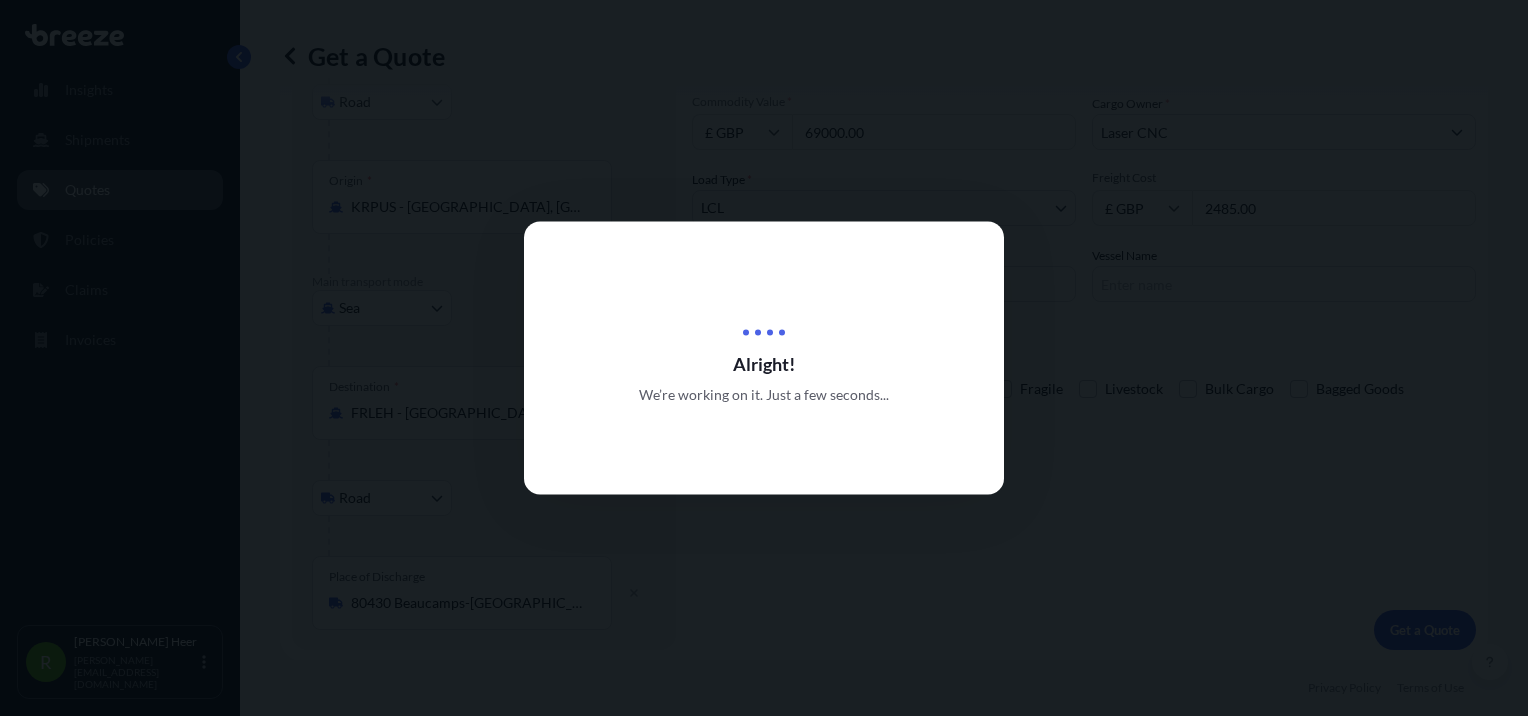 scroll, scrollTop: 0, scrollLeft: 0, axis: both 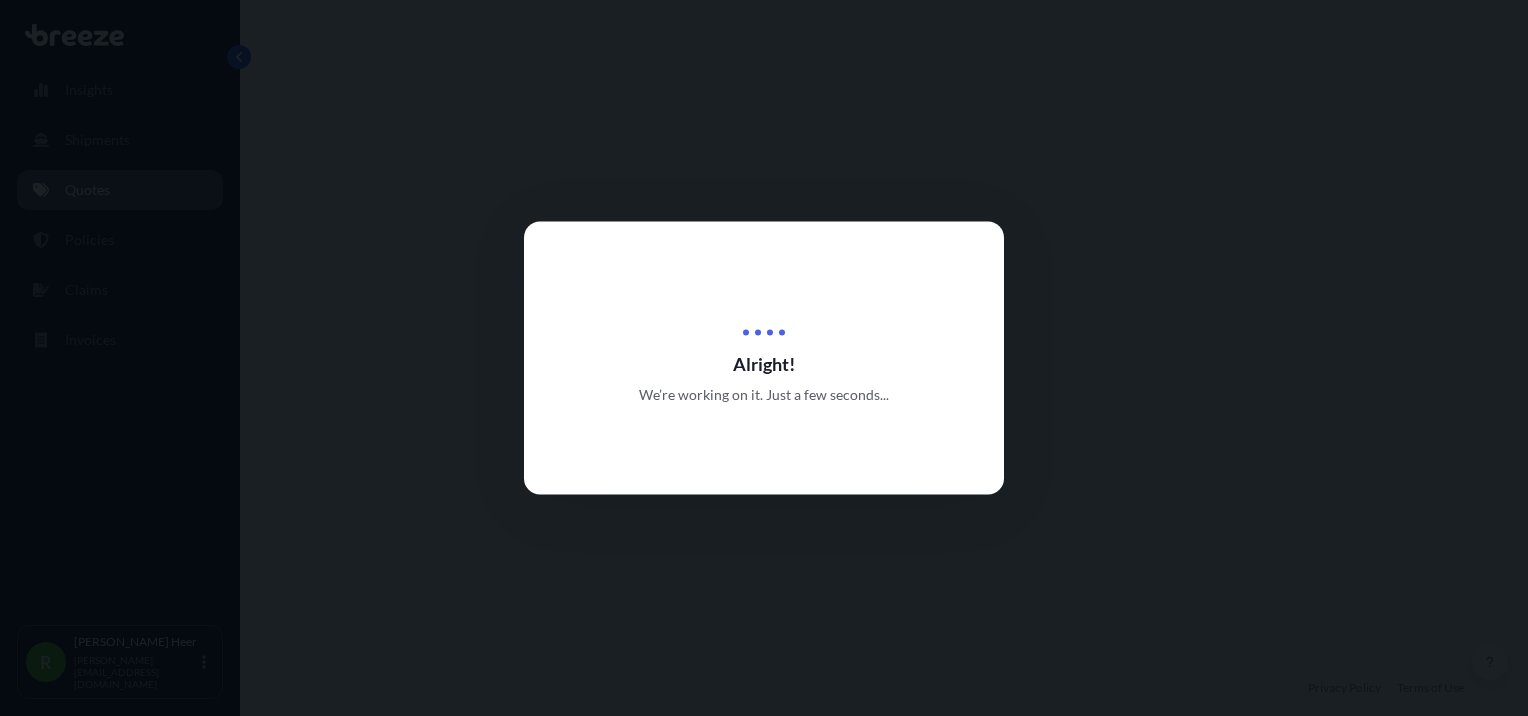 select on "Road" 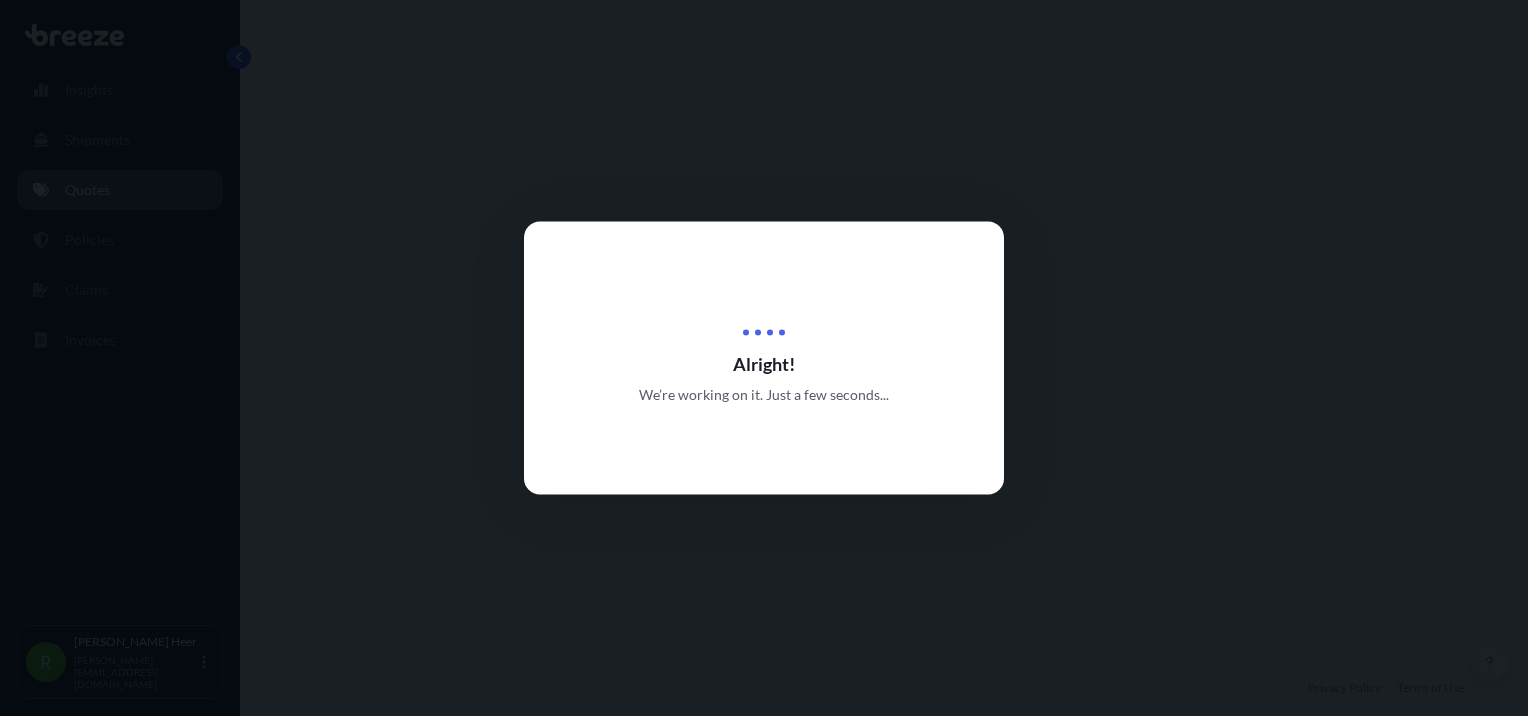 select on "Sea" 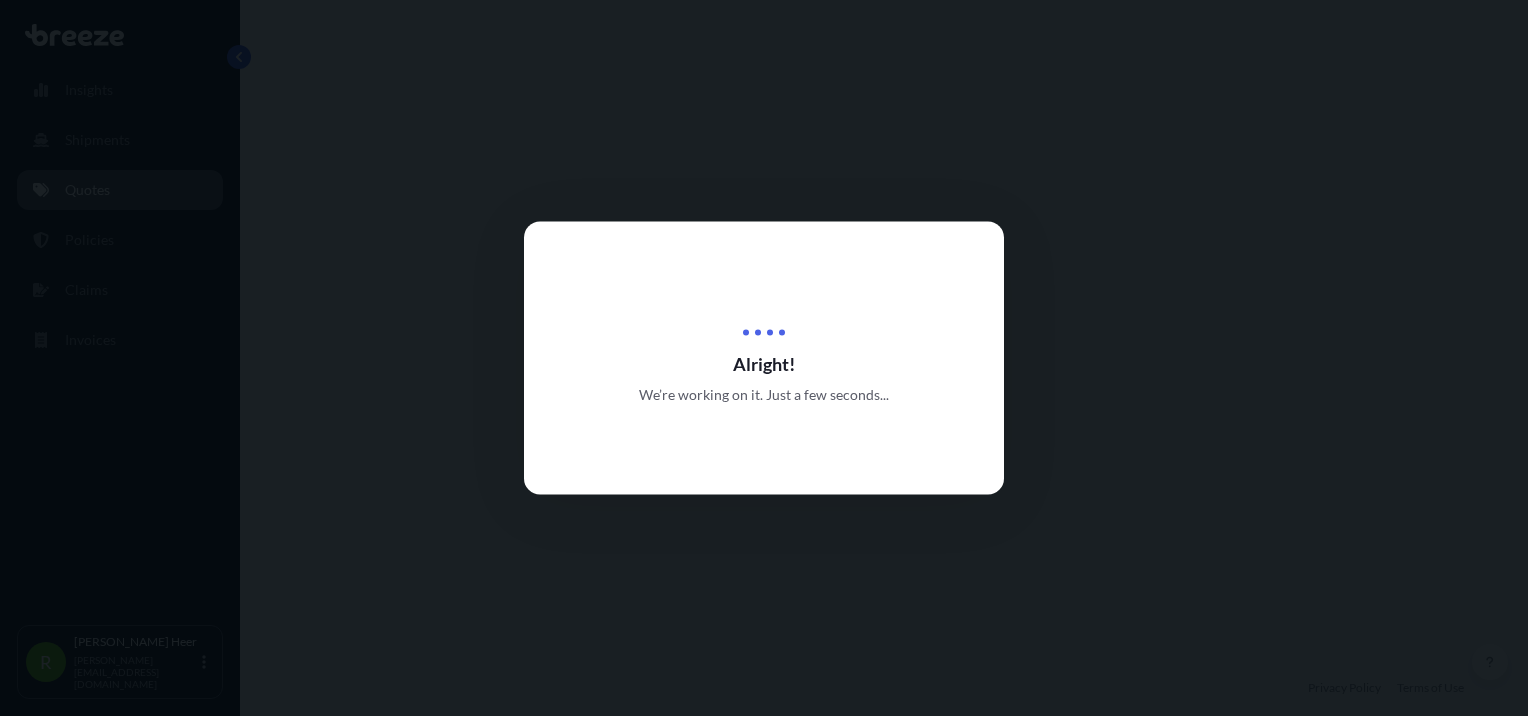 select on "Road" 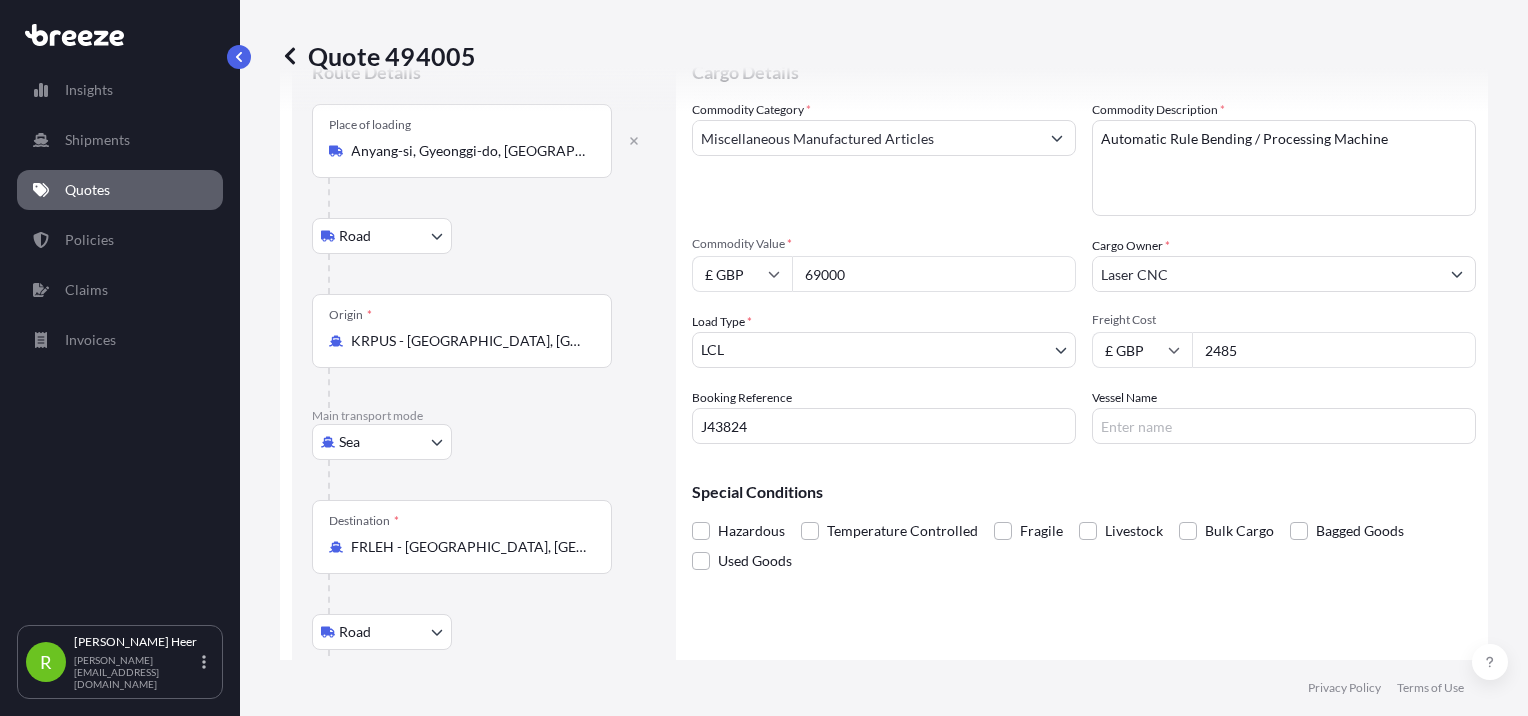 scroll, scrollTop: 0, scrollLeft: 0, axis: both 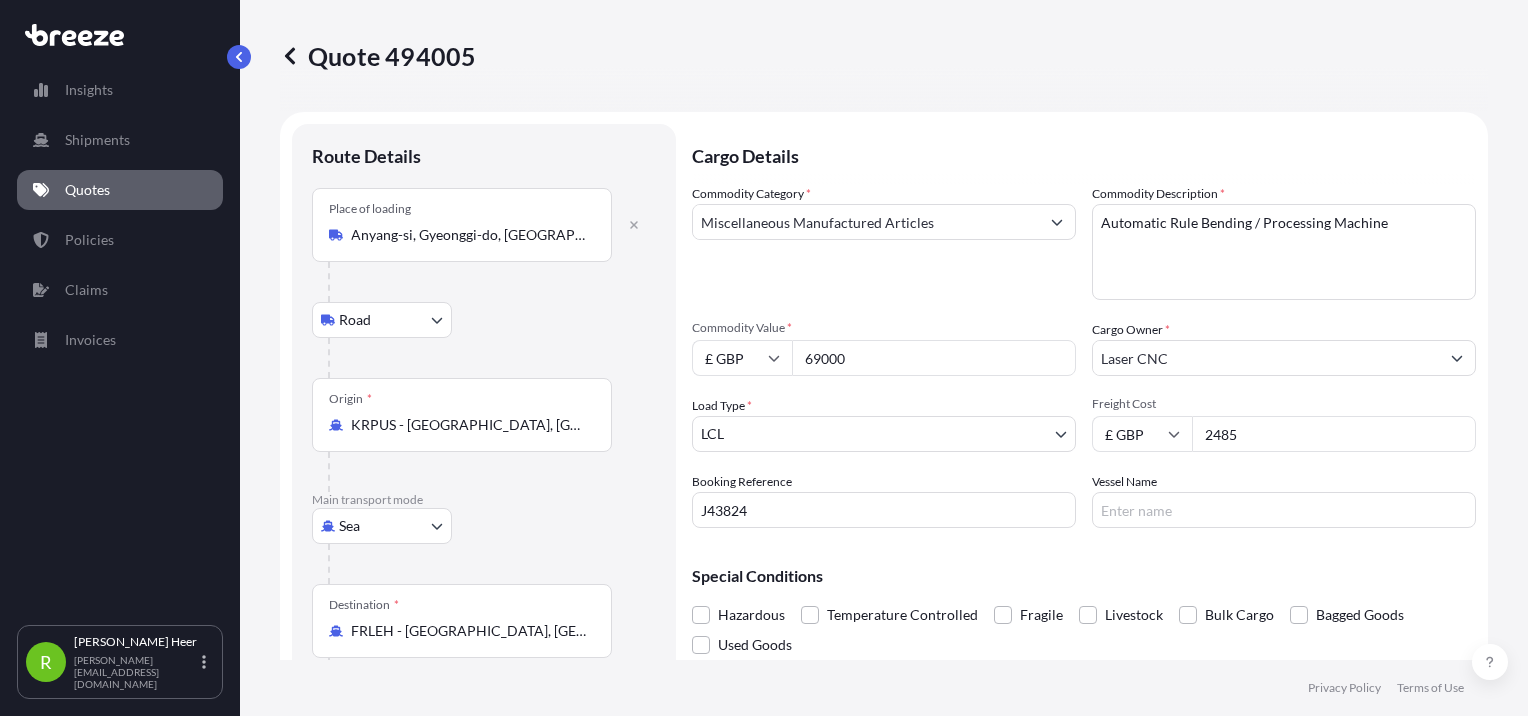 drag, startPoint x: 921, startPoint y: 353, endPoint x: 434, endPoint y: 353, distance: 487 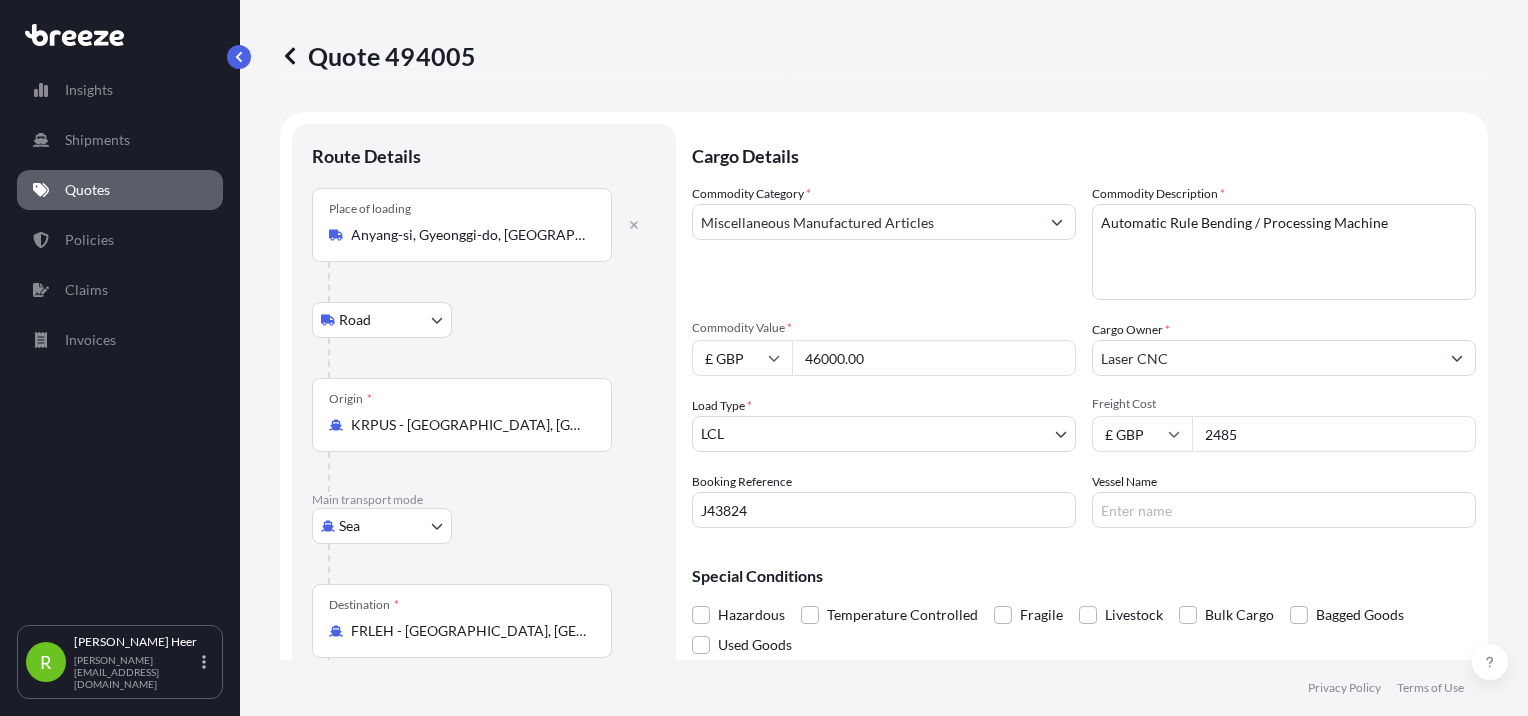 type on "46000.00" 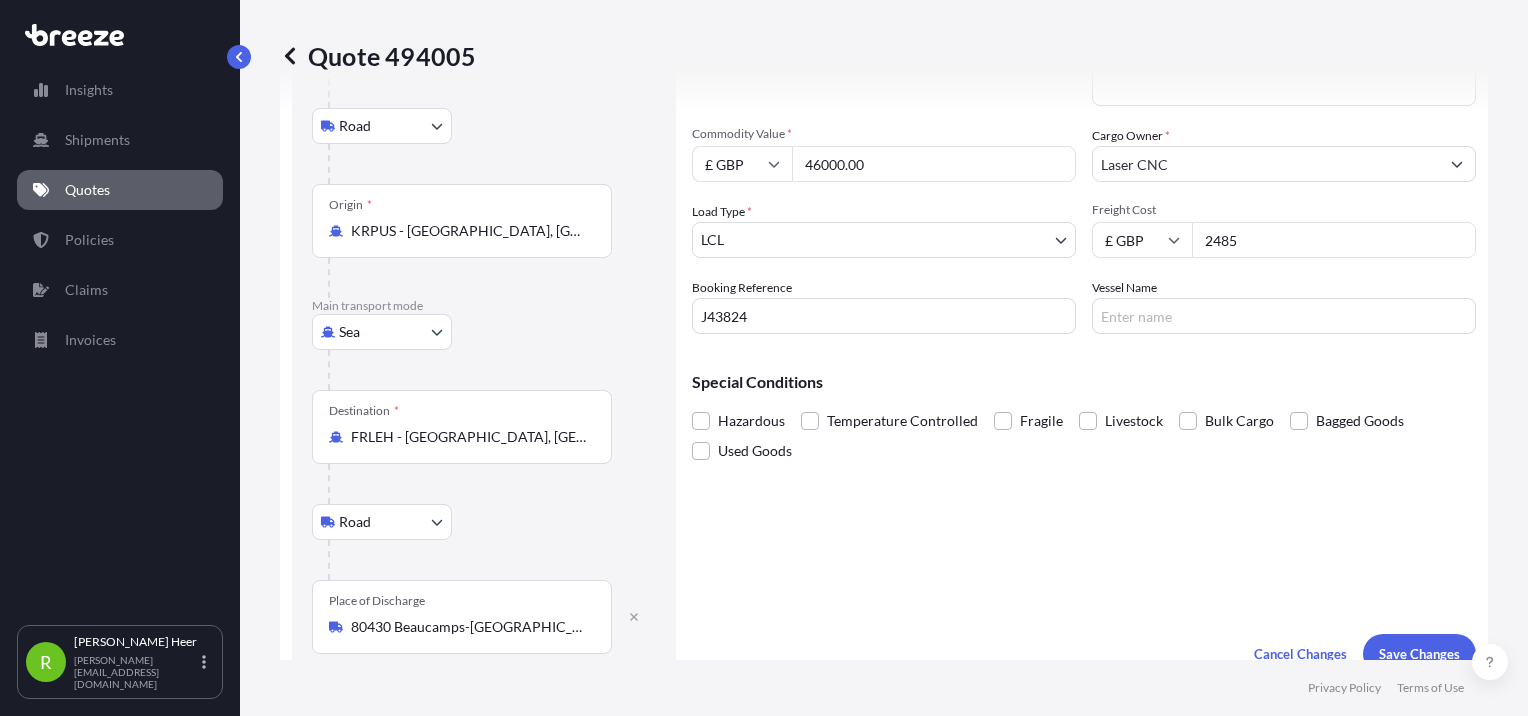 scroll, scrollTop: 300, scrollLeft: 0, axis: vertical 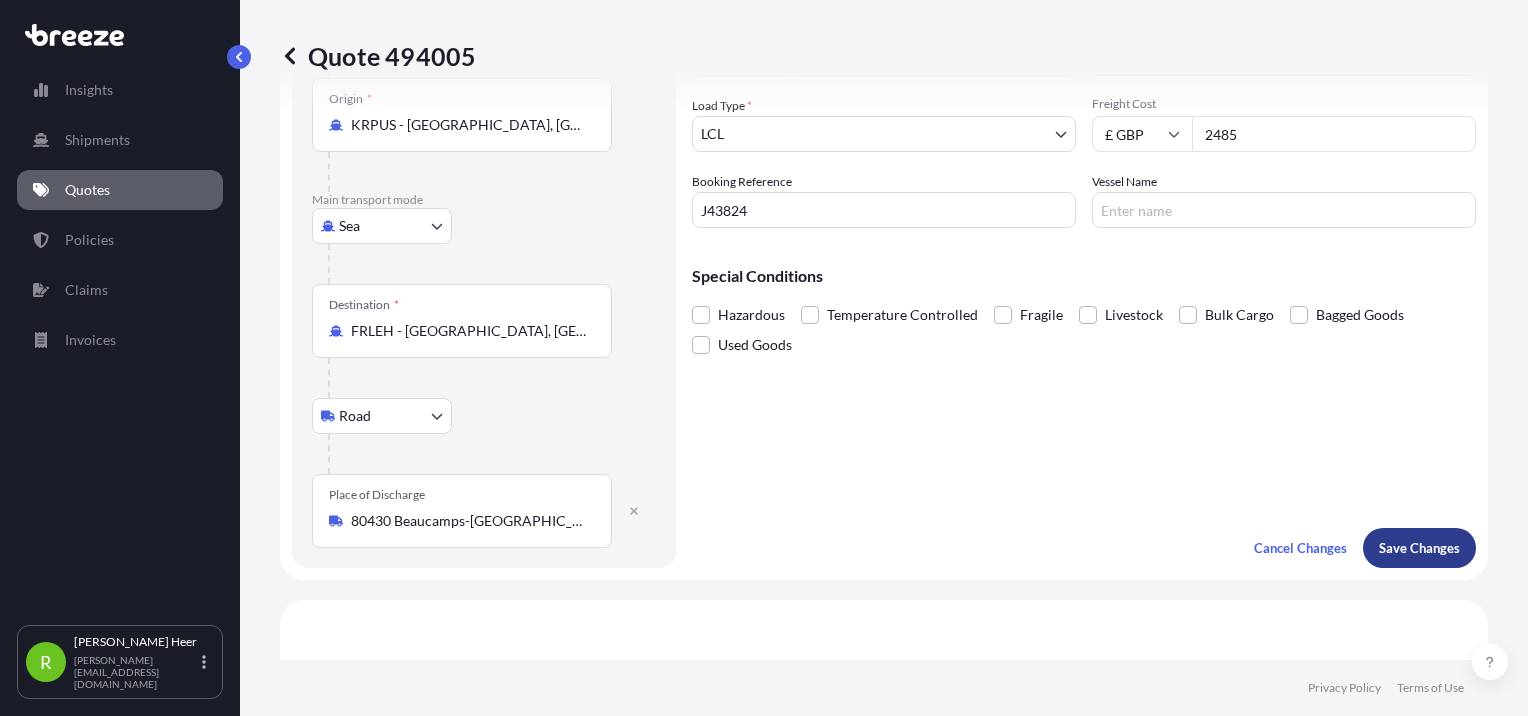click on "Save Changes" at bounding box center (1419, 548) 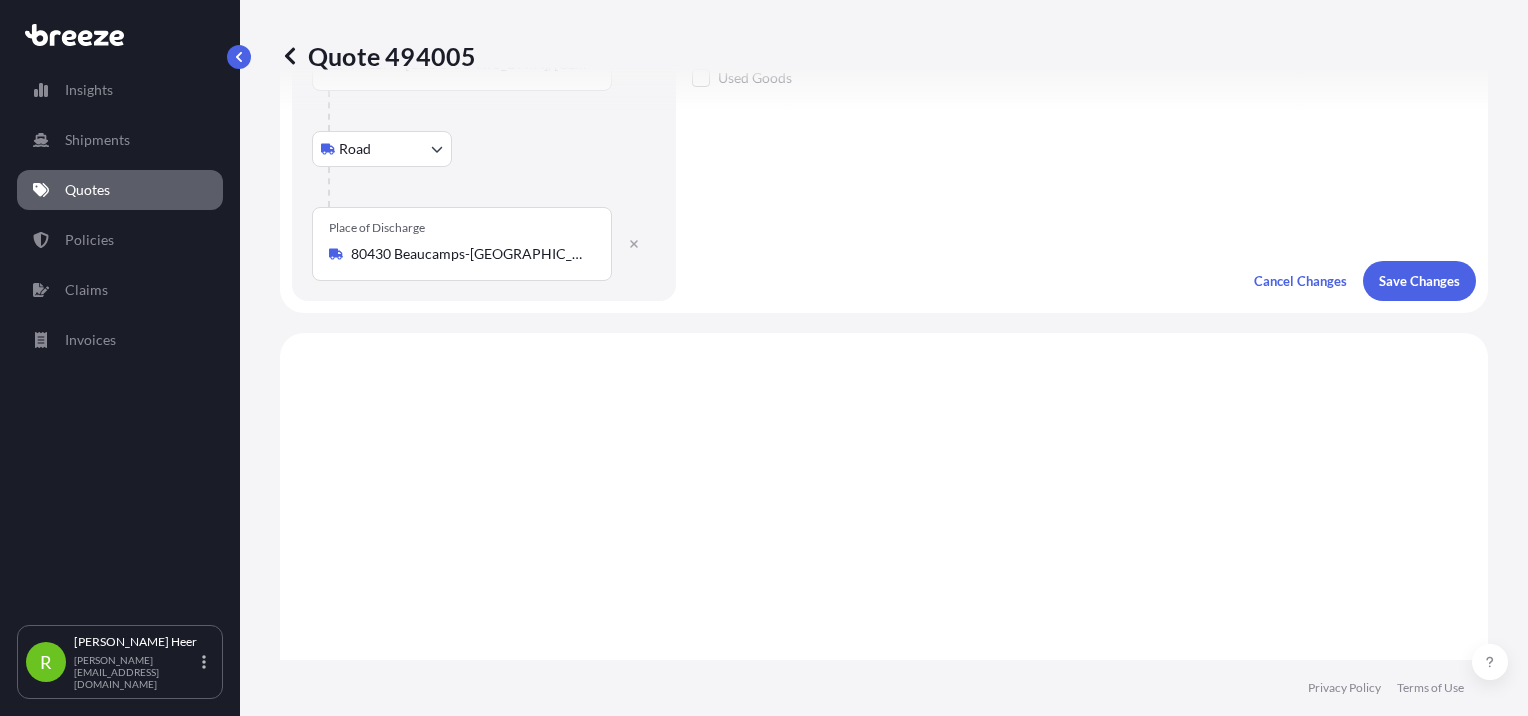 scroll, scrollTop: 798, scrollLeft: 0, axis: vertical 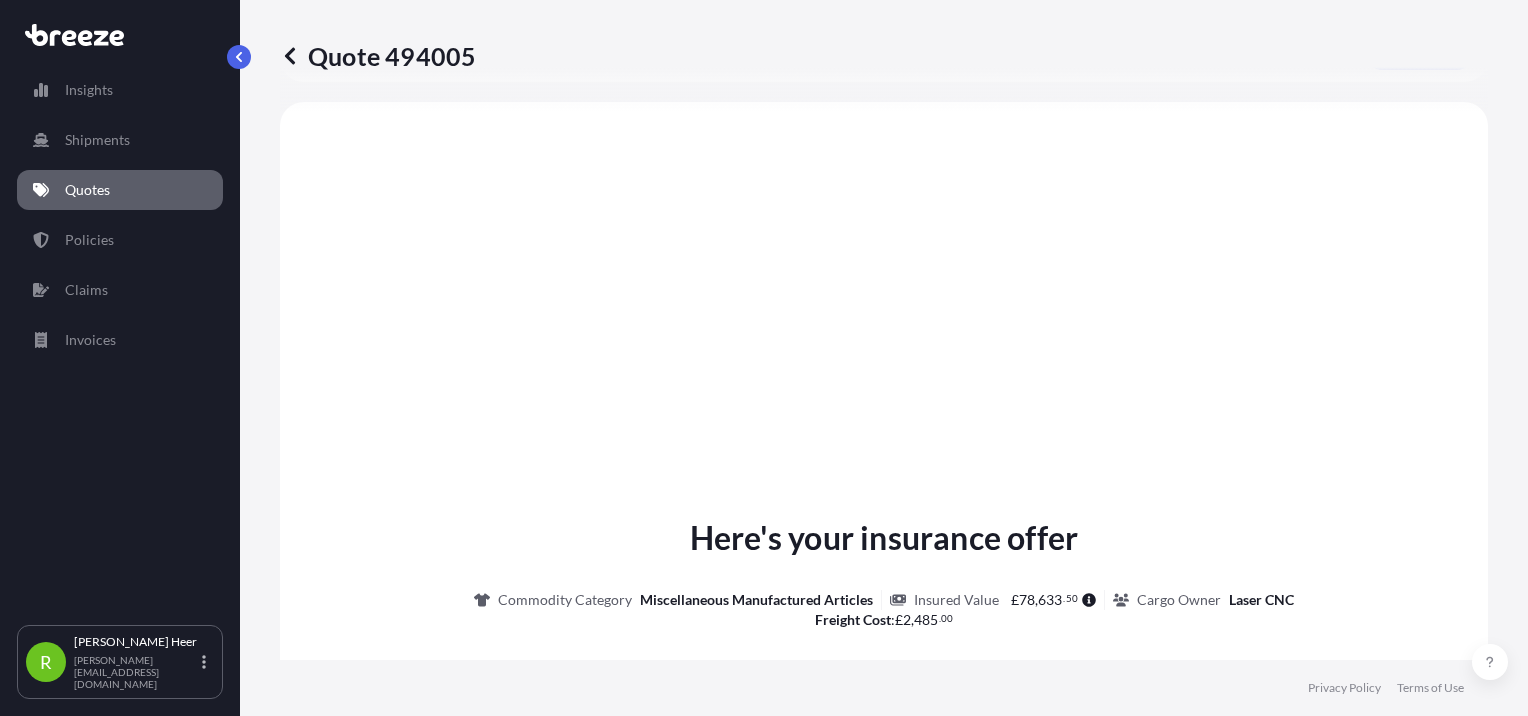 select on "Road" 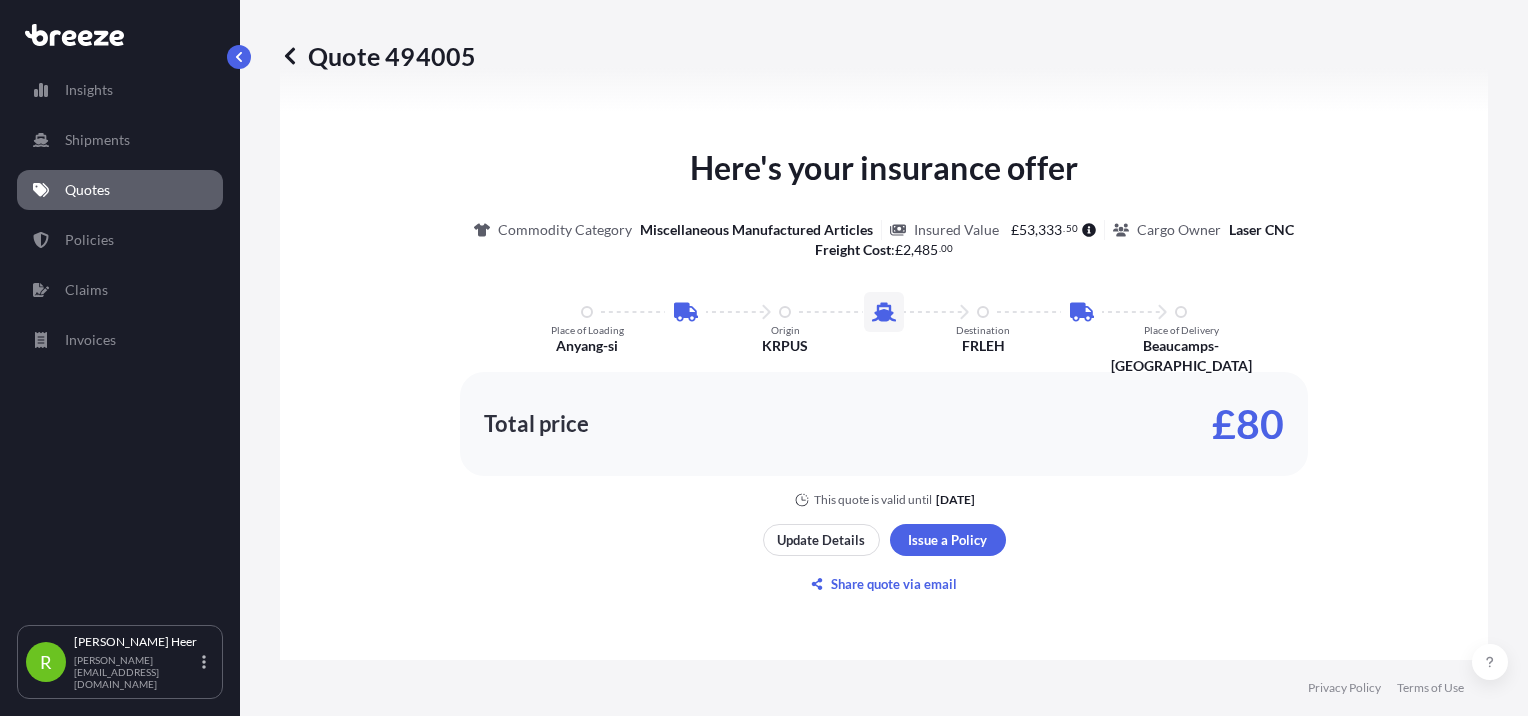 scroll, scrollTop: 1198, scrollLeft: 0, axis: vertical 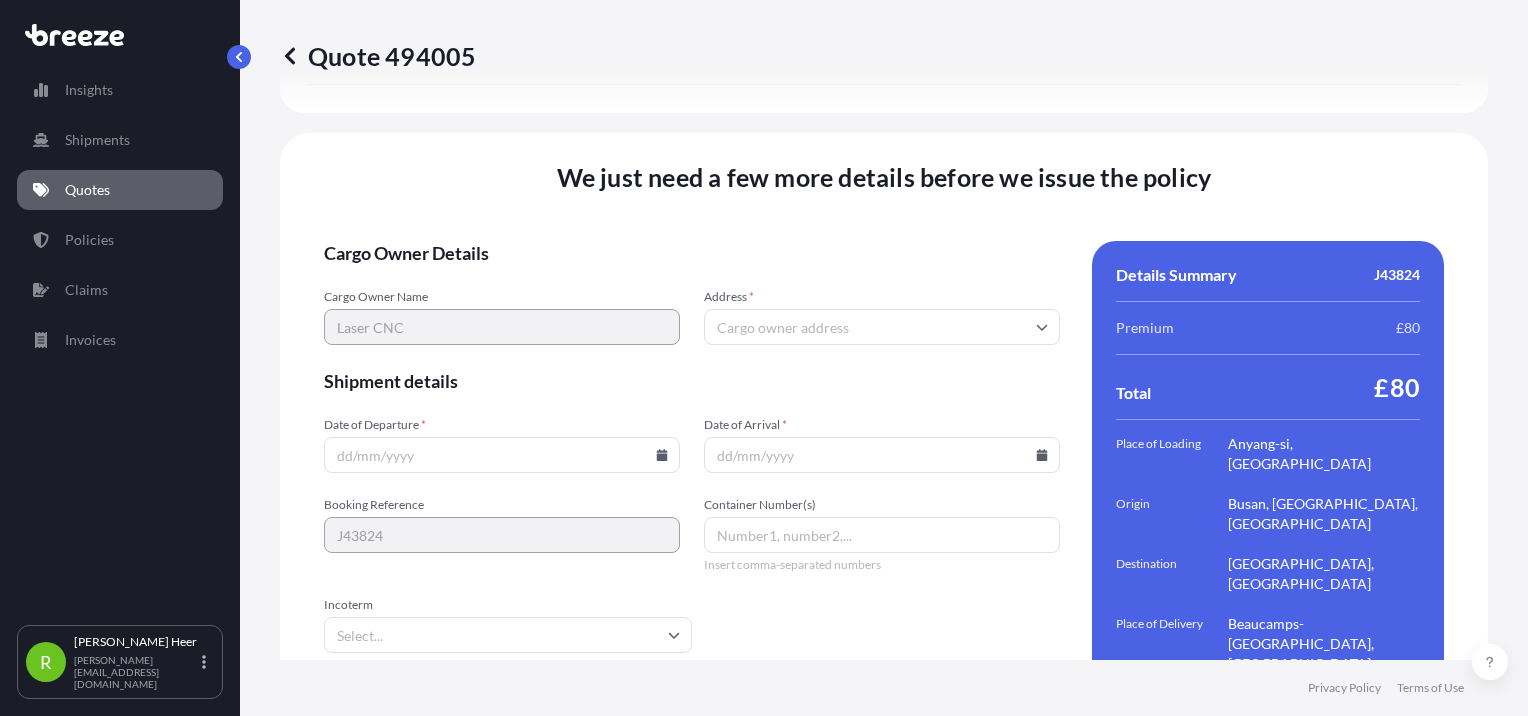 click 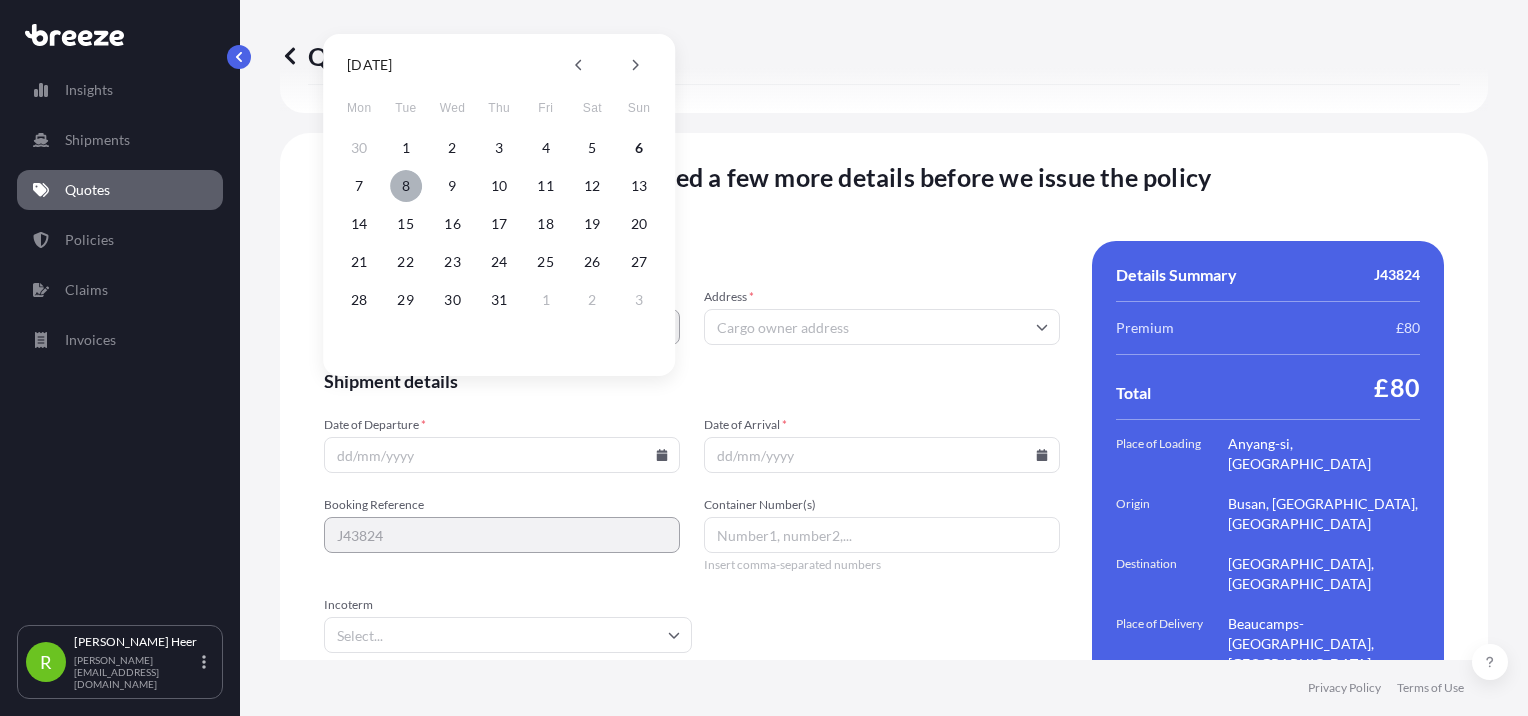 click on "8" at bounding box center [406, 186] 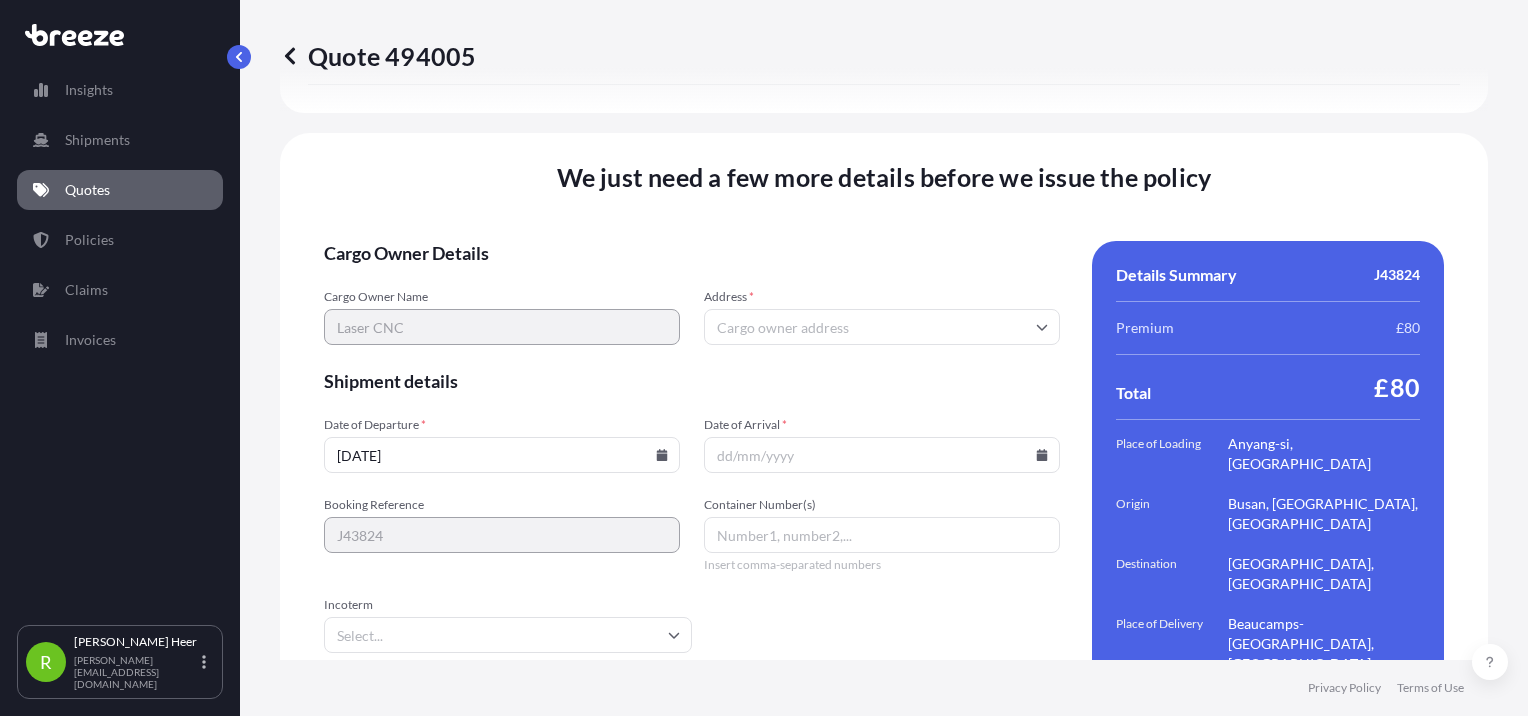 click on "[DATE]" at bounding box center [502, 455] 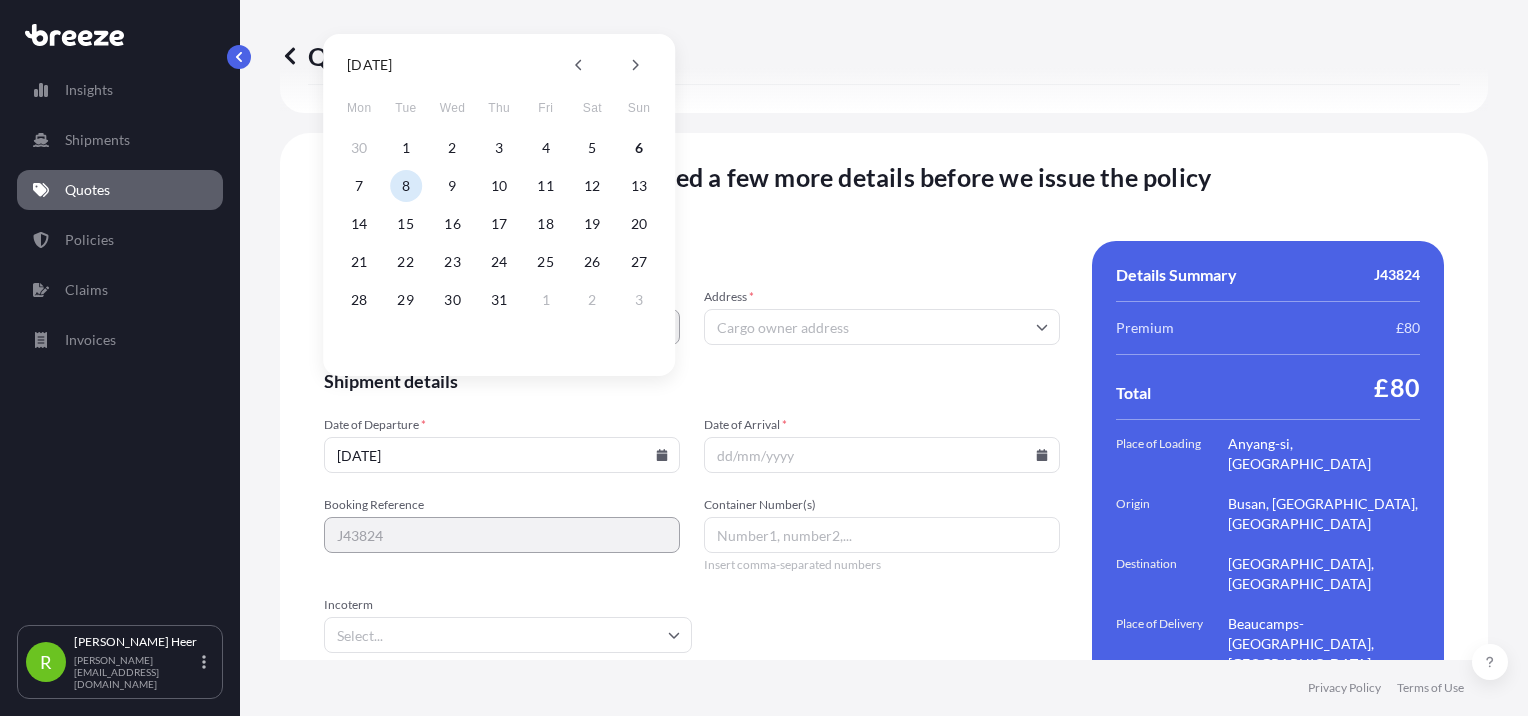 click 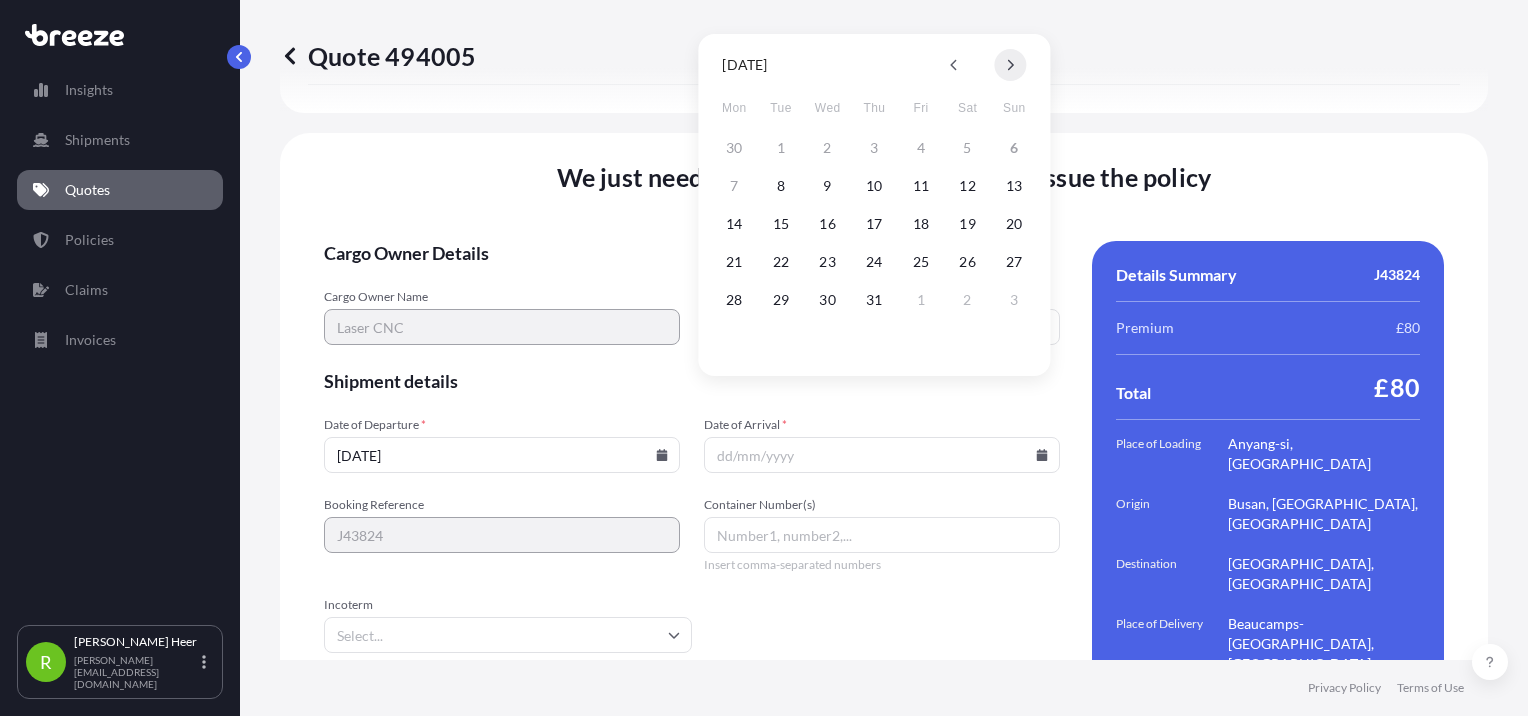 click at bounding box center [1010, 65] 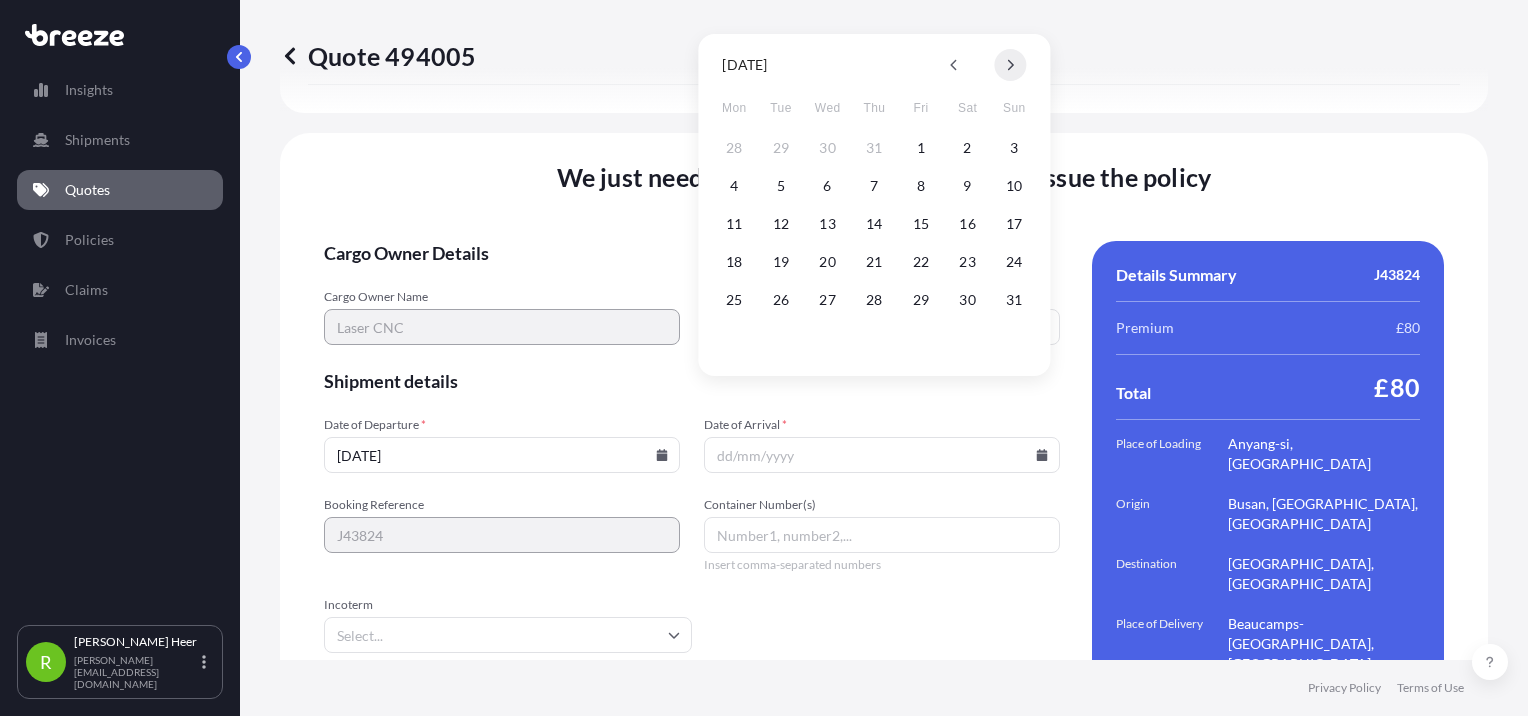 click at bounding box center (1010, 65) 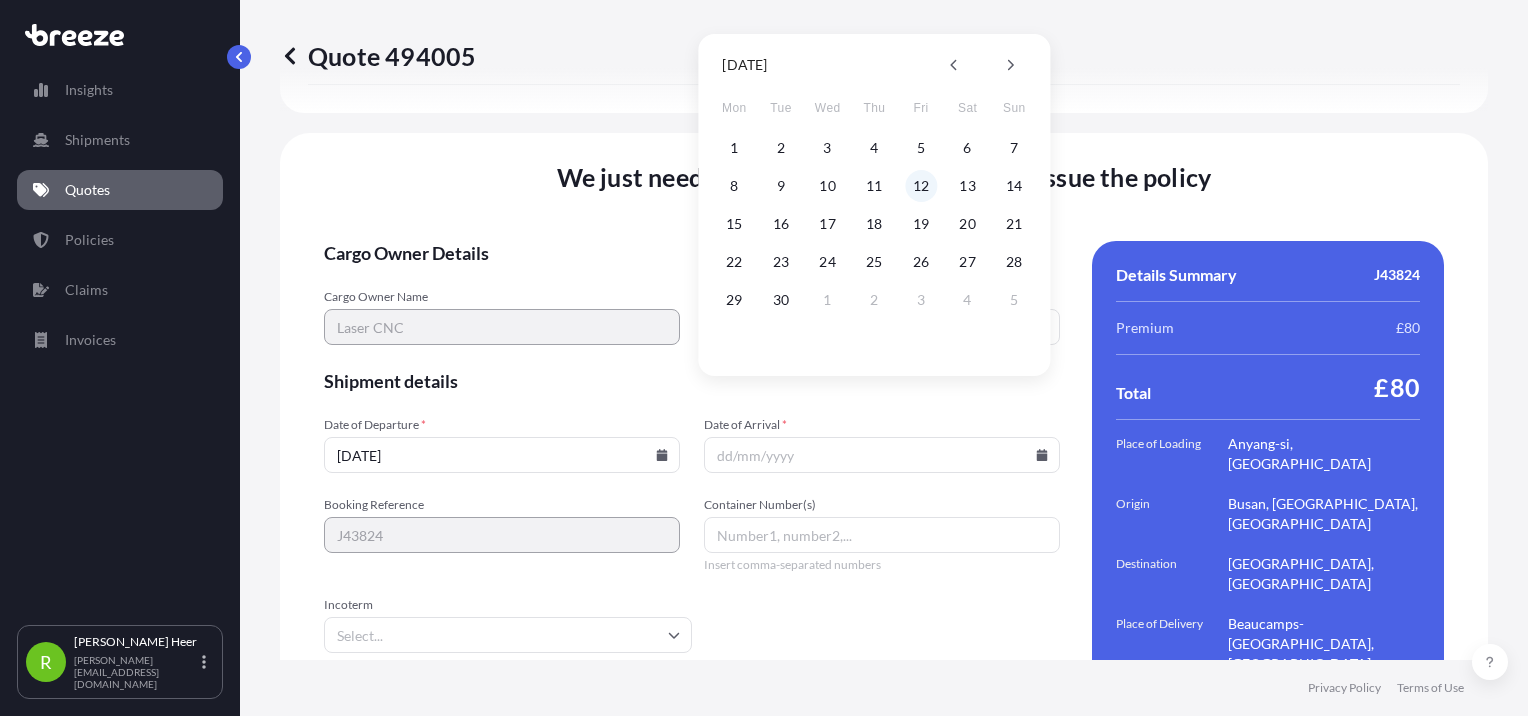 click on "12" at bounding box center (921, 186) 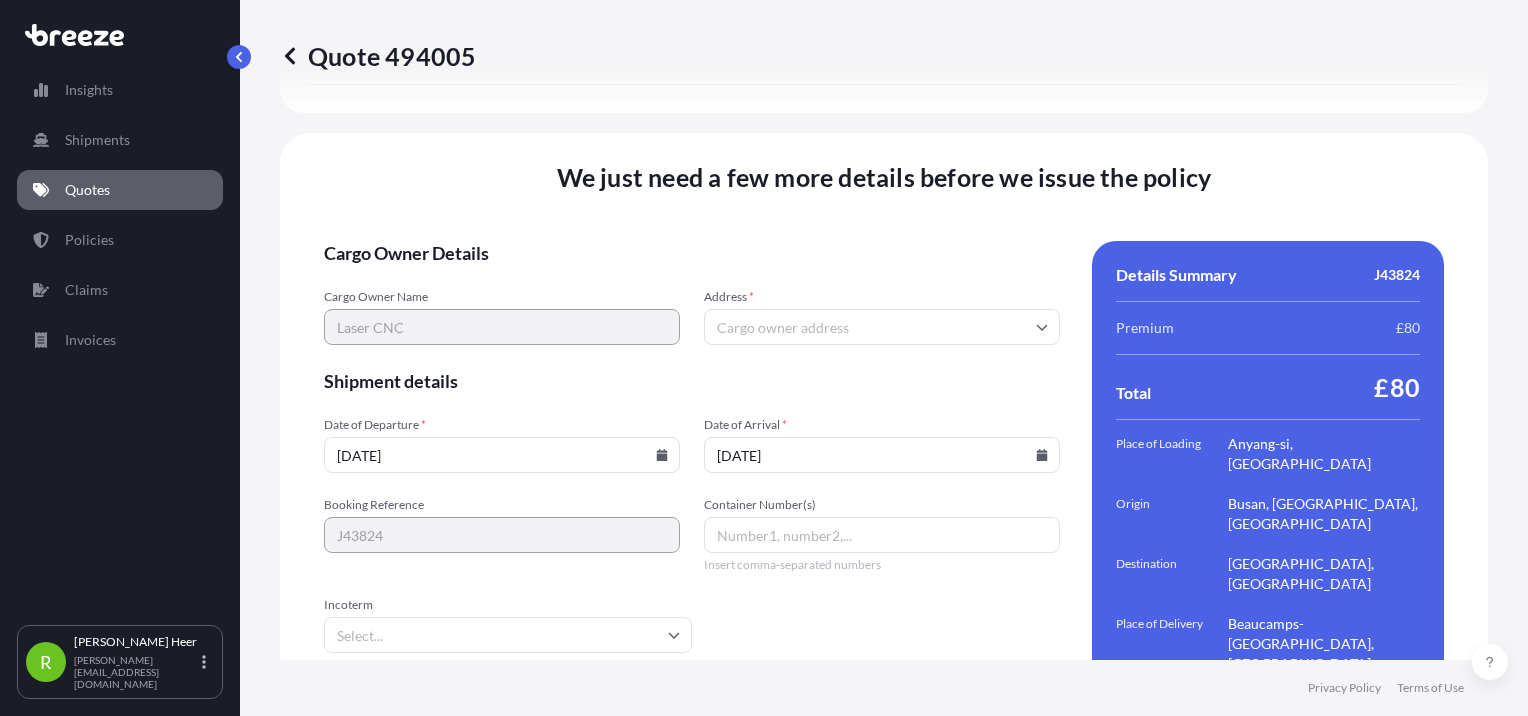 scroll, scrollTop: 2850, scrollLeft: 0, axis: vertical 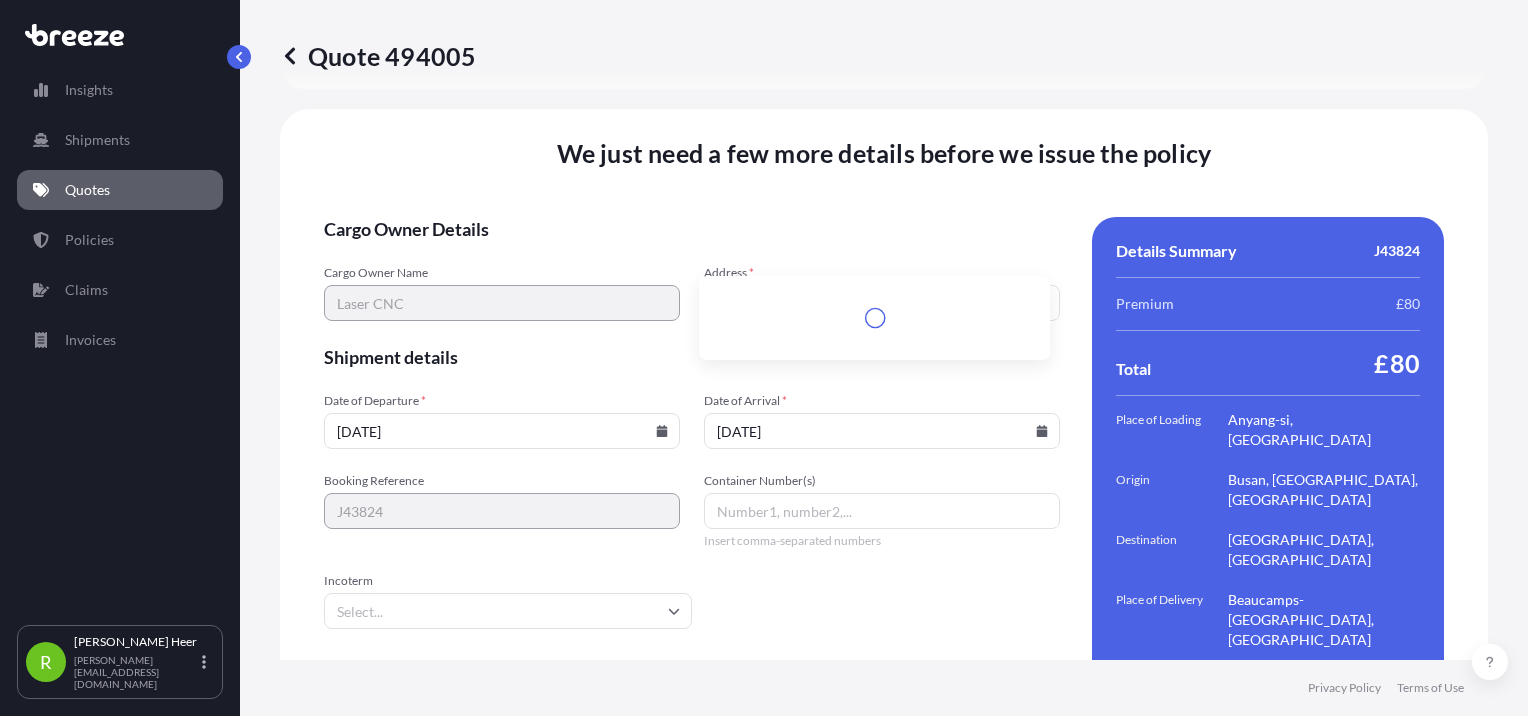 click on "Address   *" at bounding box center [882, 303] 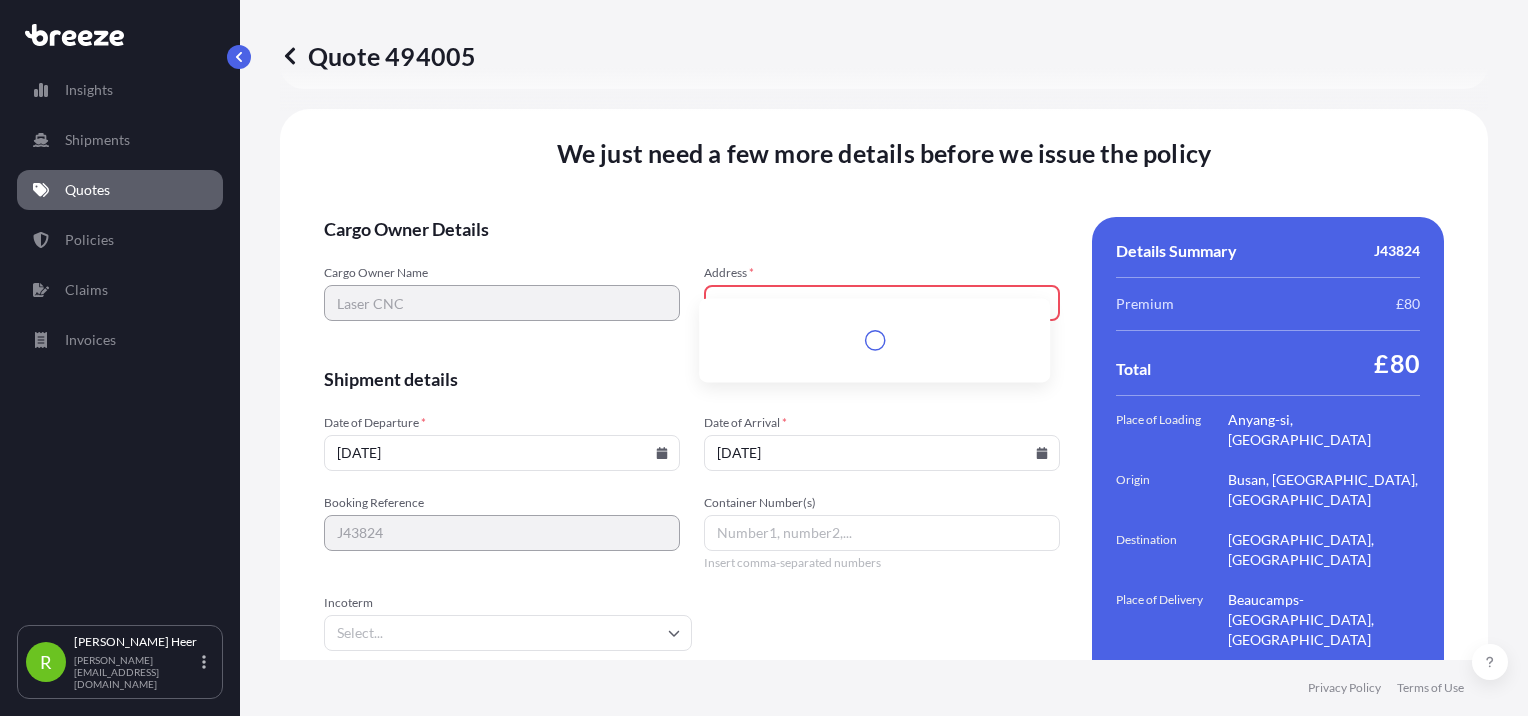 scroll, scrollTop: 2872, scrollLeft: 0, axis: vertical 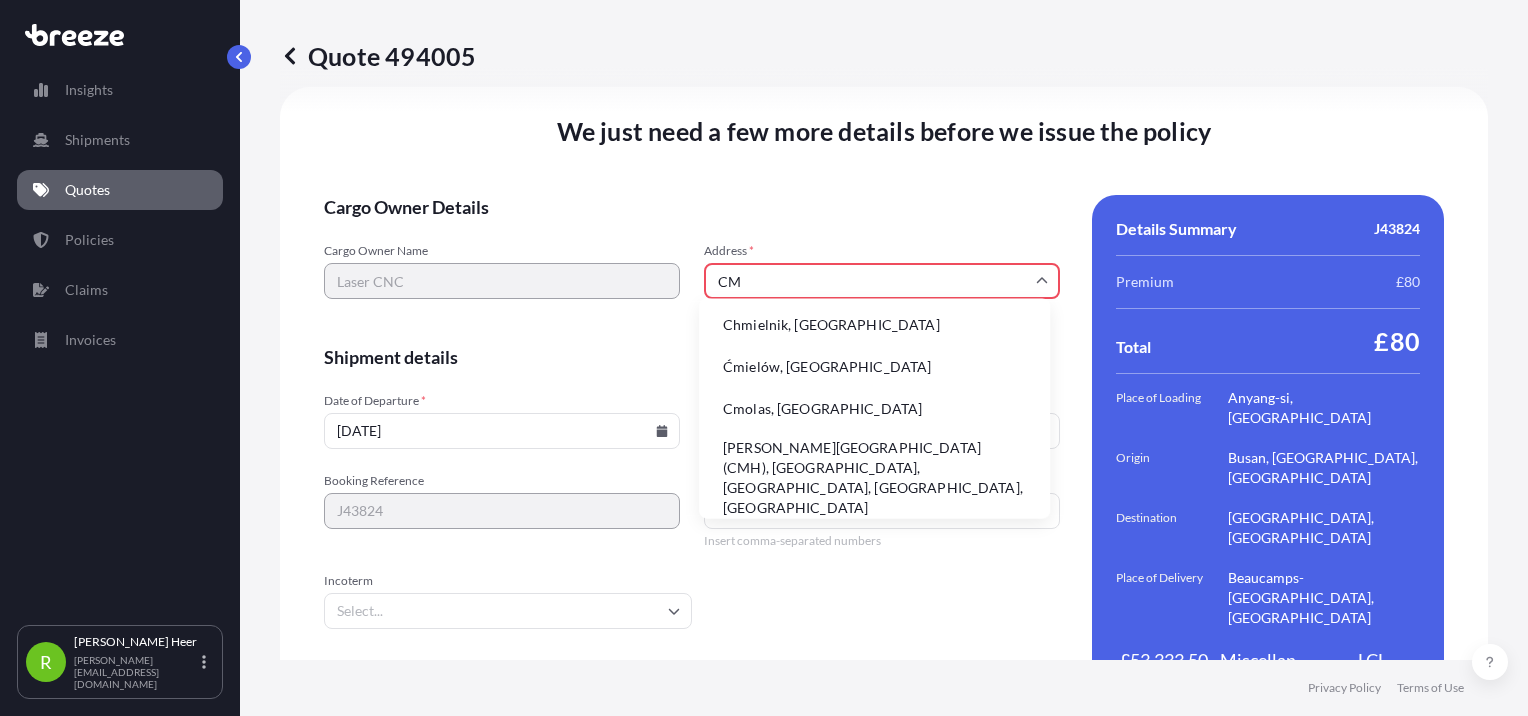 type on "C" 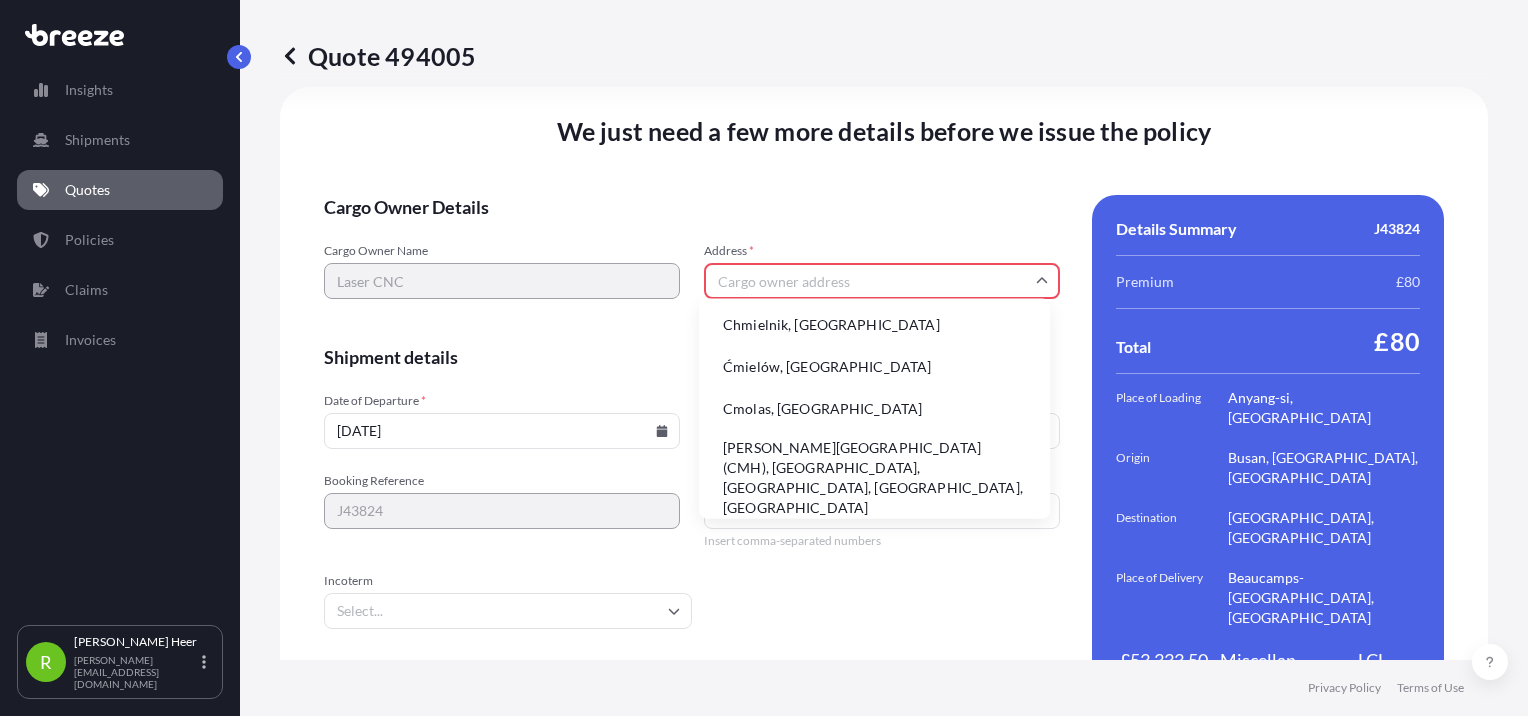 scroll, scrollTop: 2850, scrollLeft: 0, axis: vertical 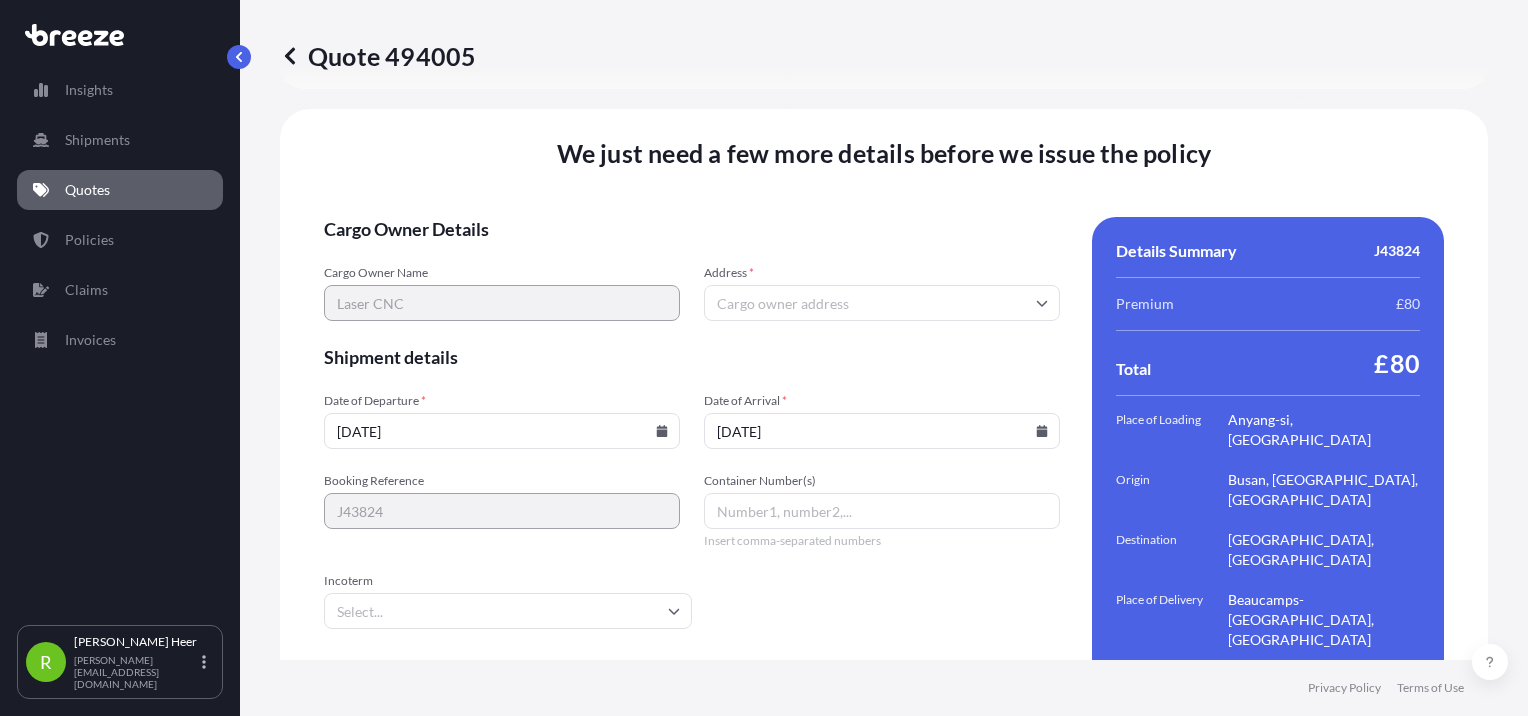drag, startPoint x: 767, startPoint y: 219, endPoint x: 787, endPoint y: 244, distance: 32.01562 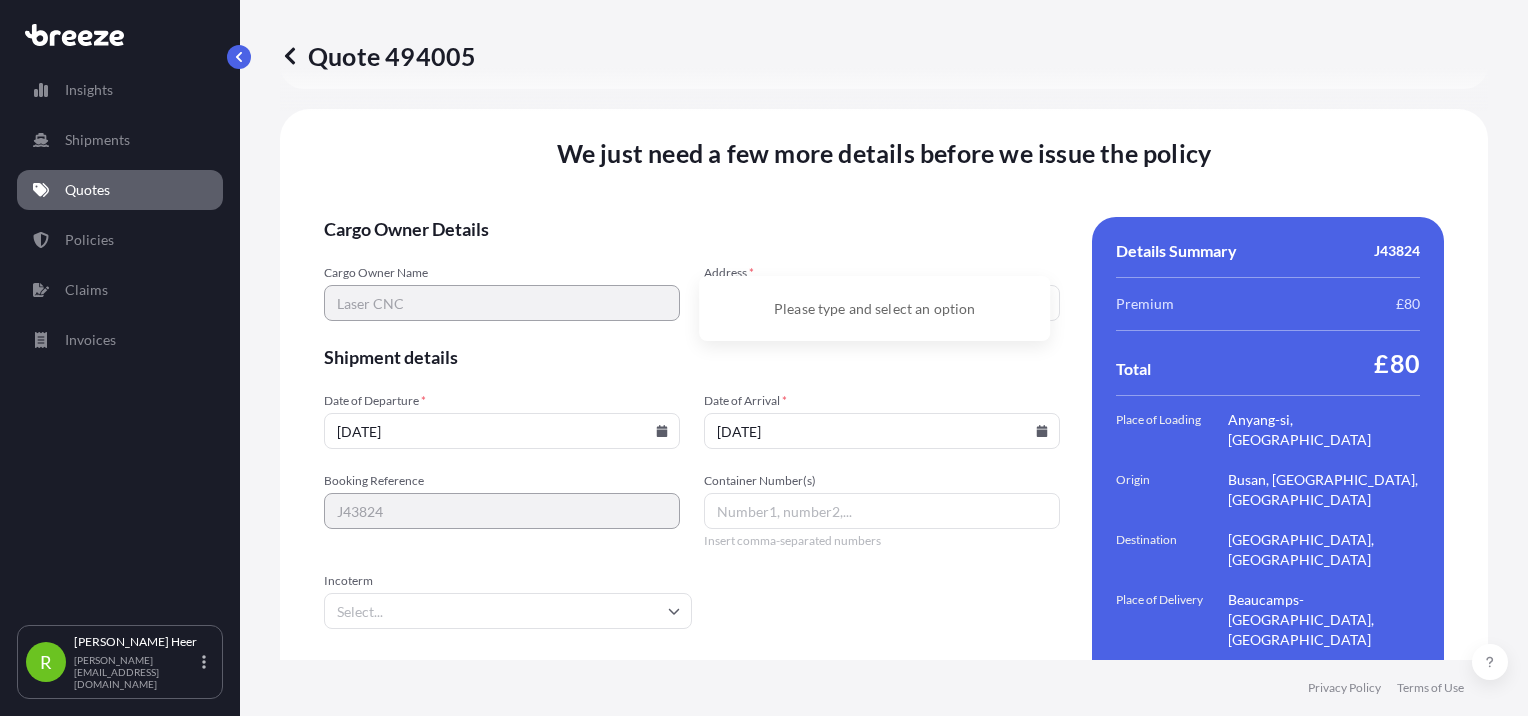 click on "Address   *" at bounding box center [882, 303] 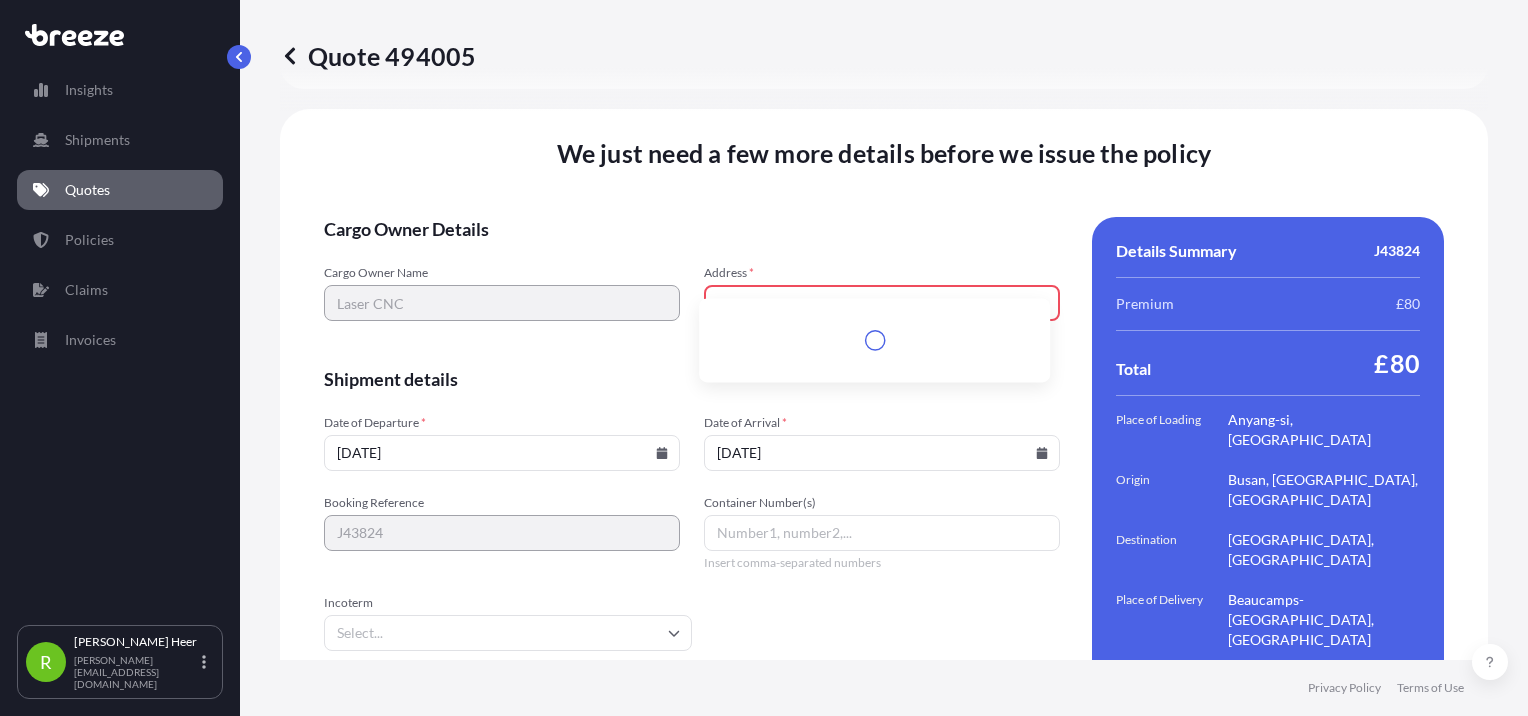 scroll, scrollTop: 2872, scrollLeft: 0, axis: vertical 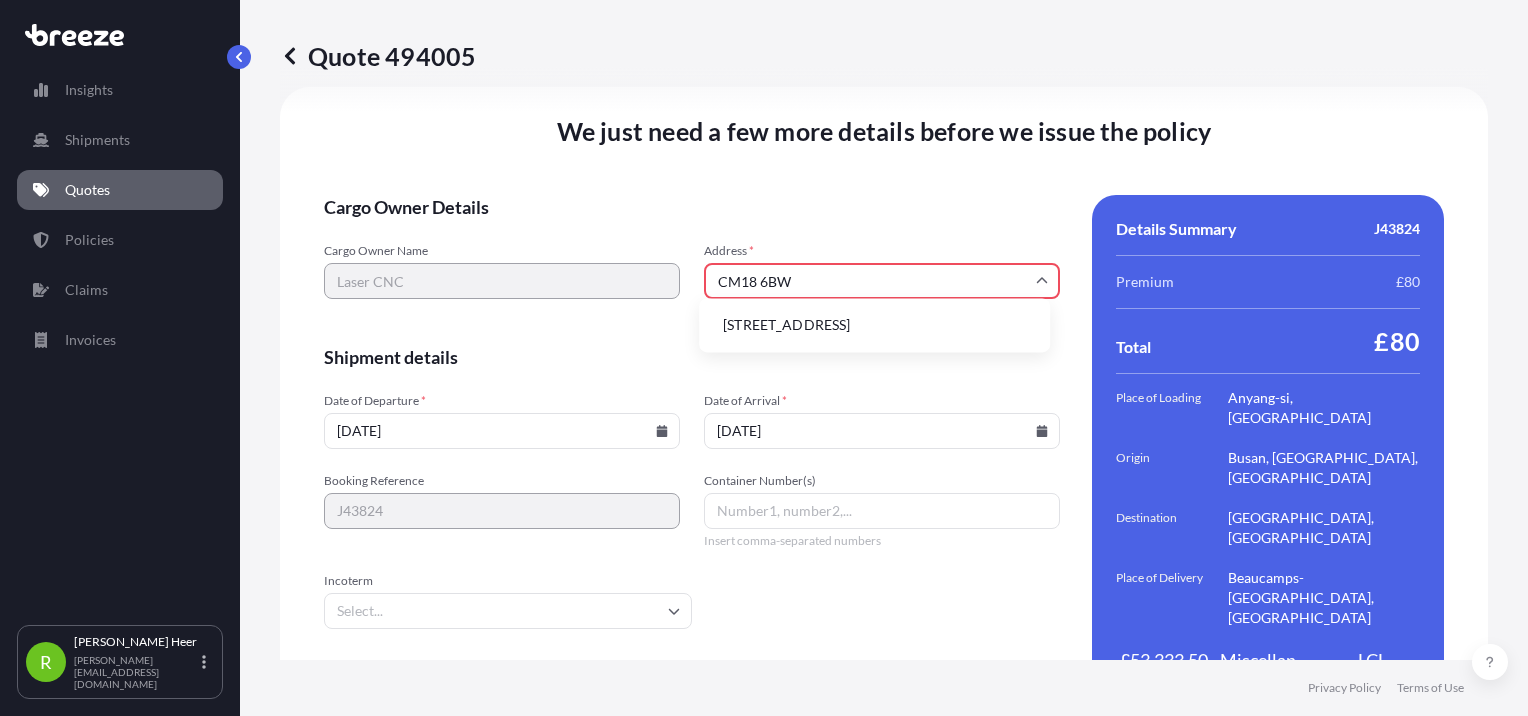 click on "[STREET_ADDRESS]" at bounding box center (874, 325) 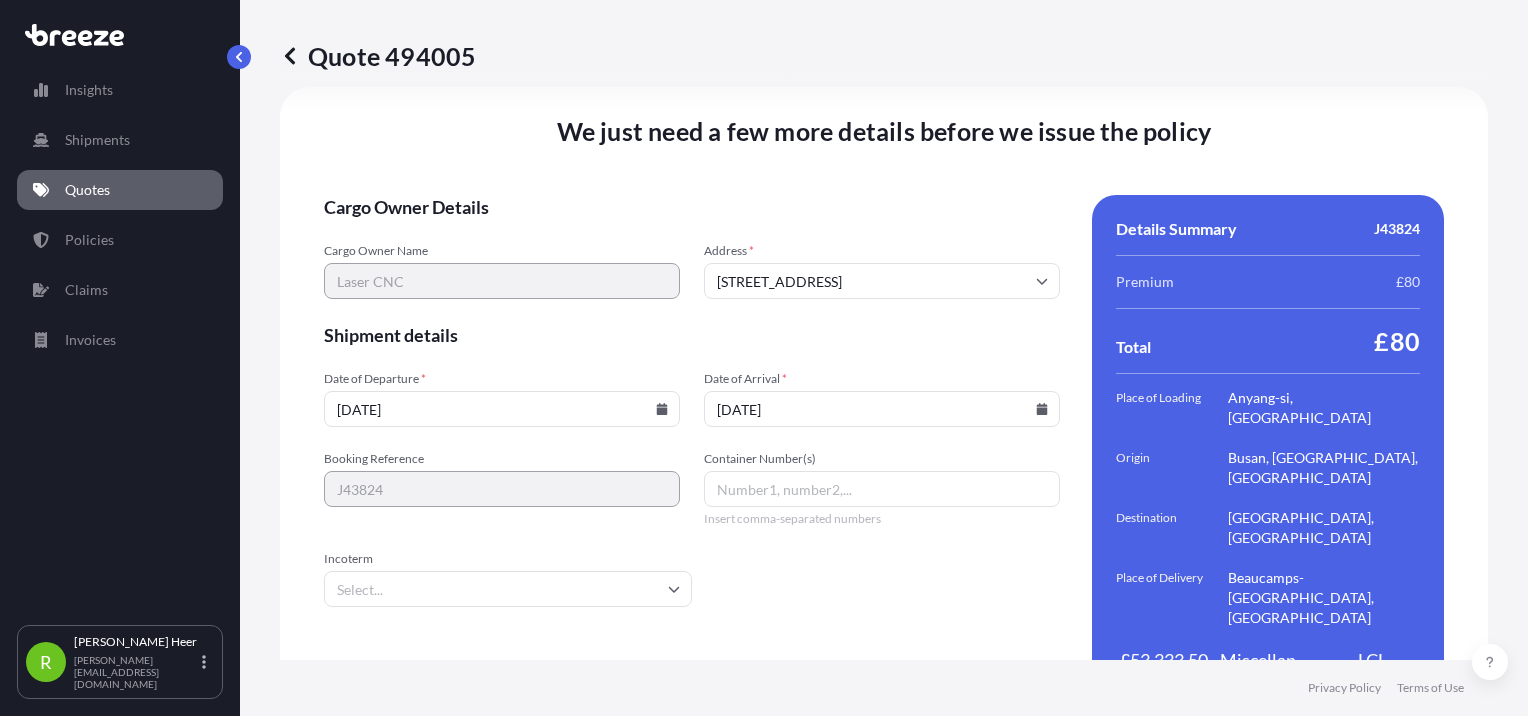 scroll, scrollTop: 2850, scrollLeft: 0, axis: vertical 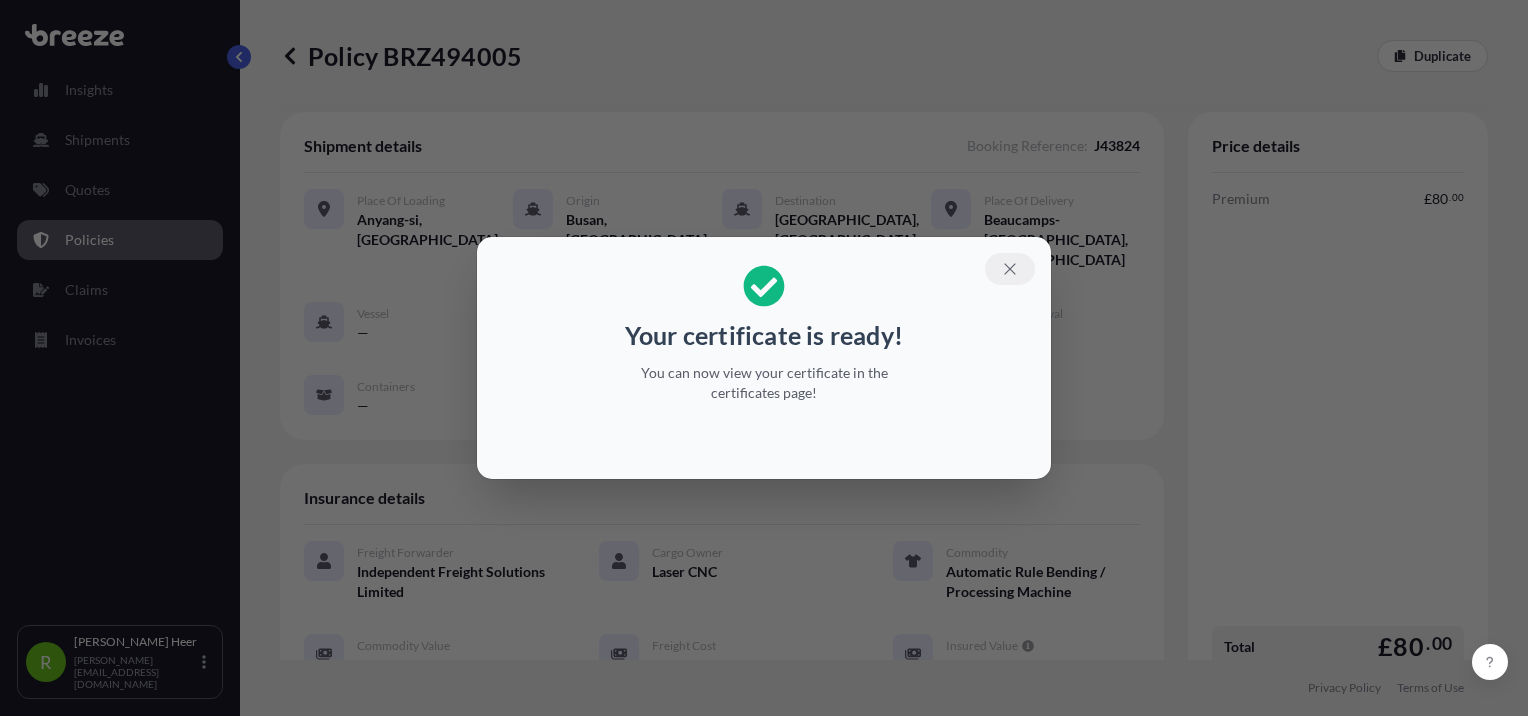 click 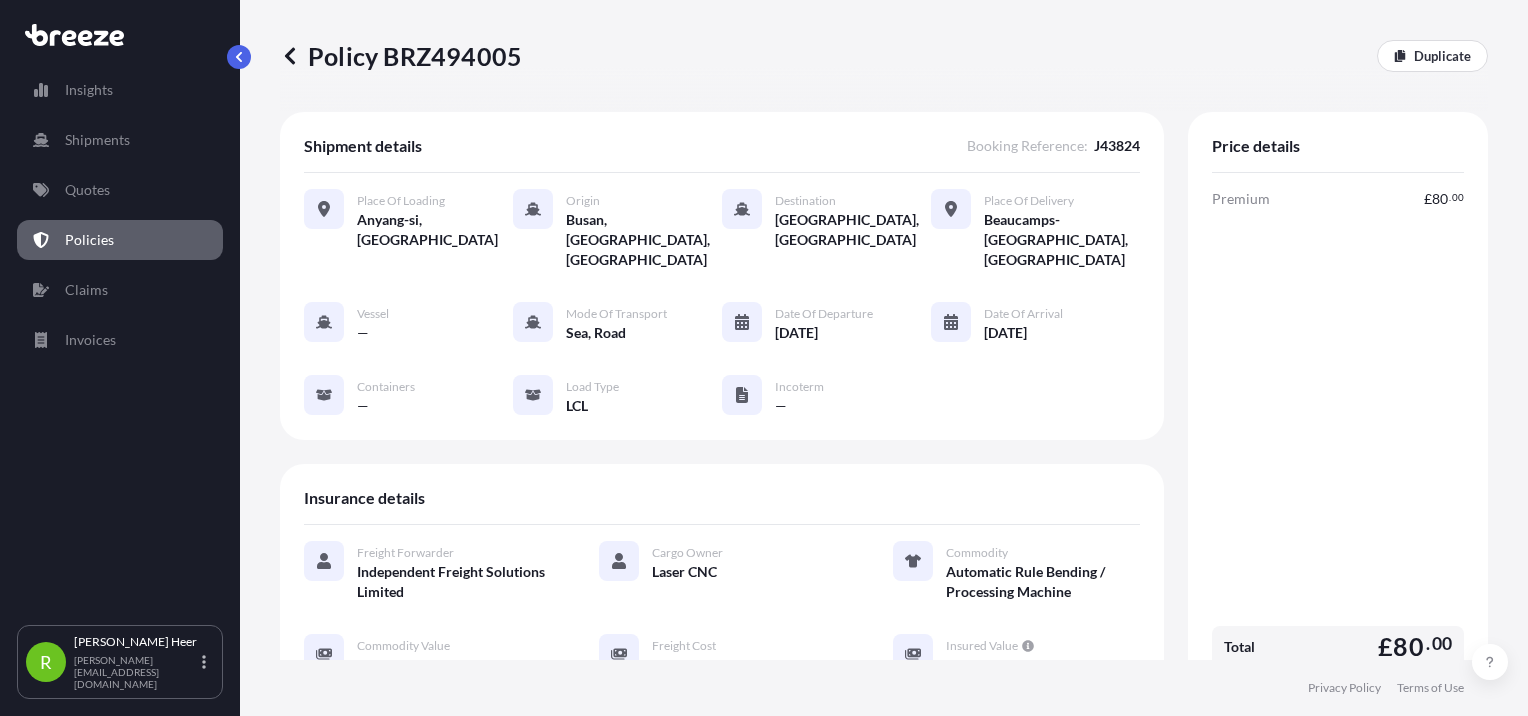 click on "Policy BRZ494005" at bounding box center (401, 56) 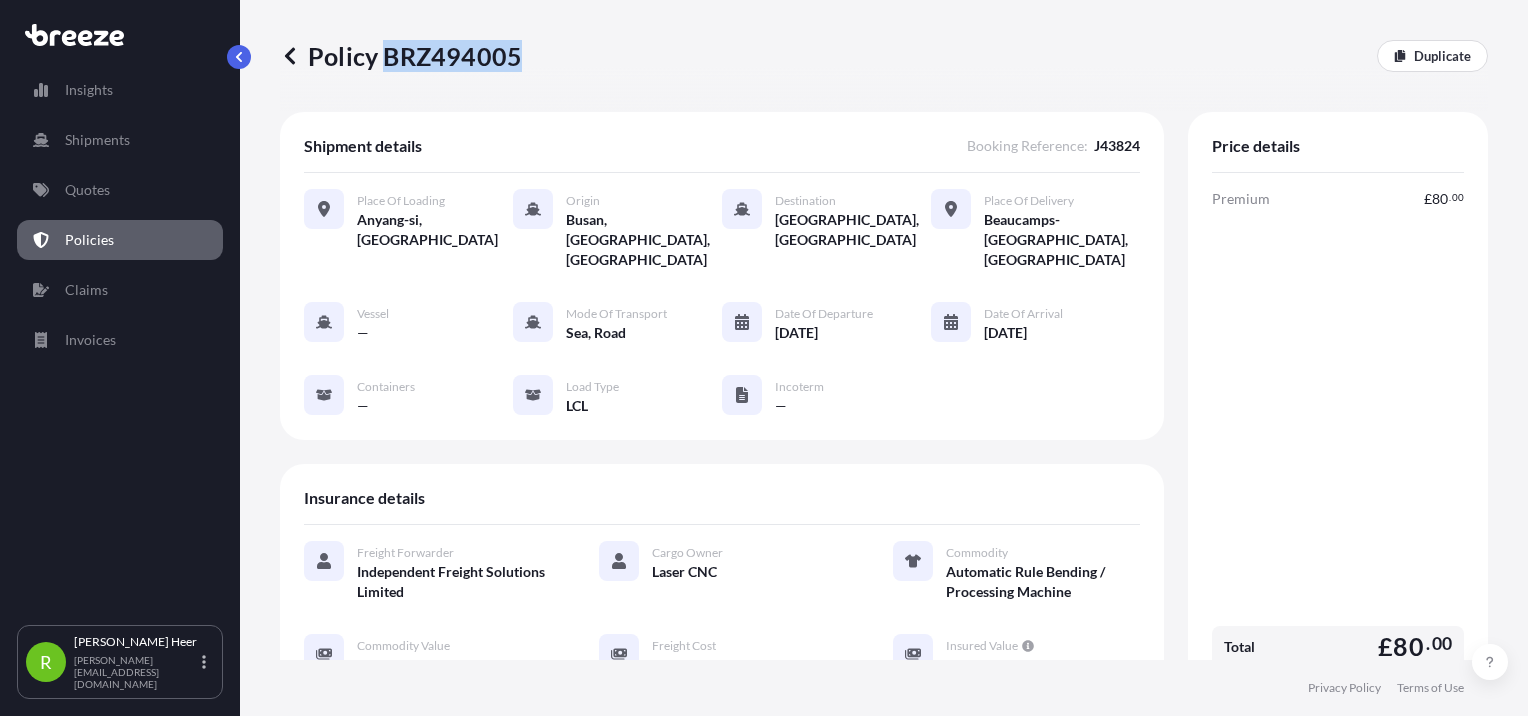 click on "Policy BRZ494005" at bounding box center (401, 56) 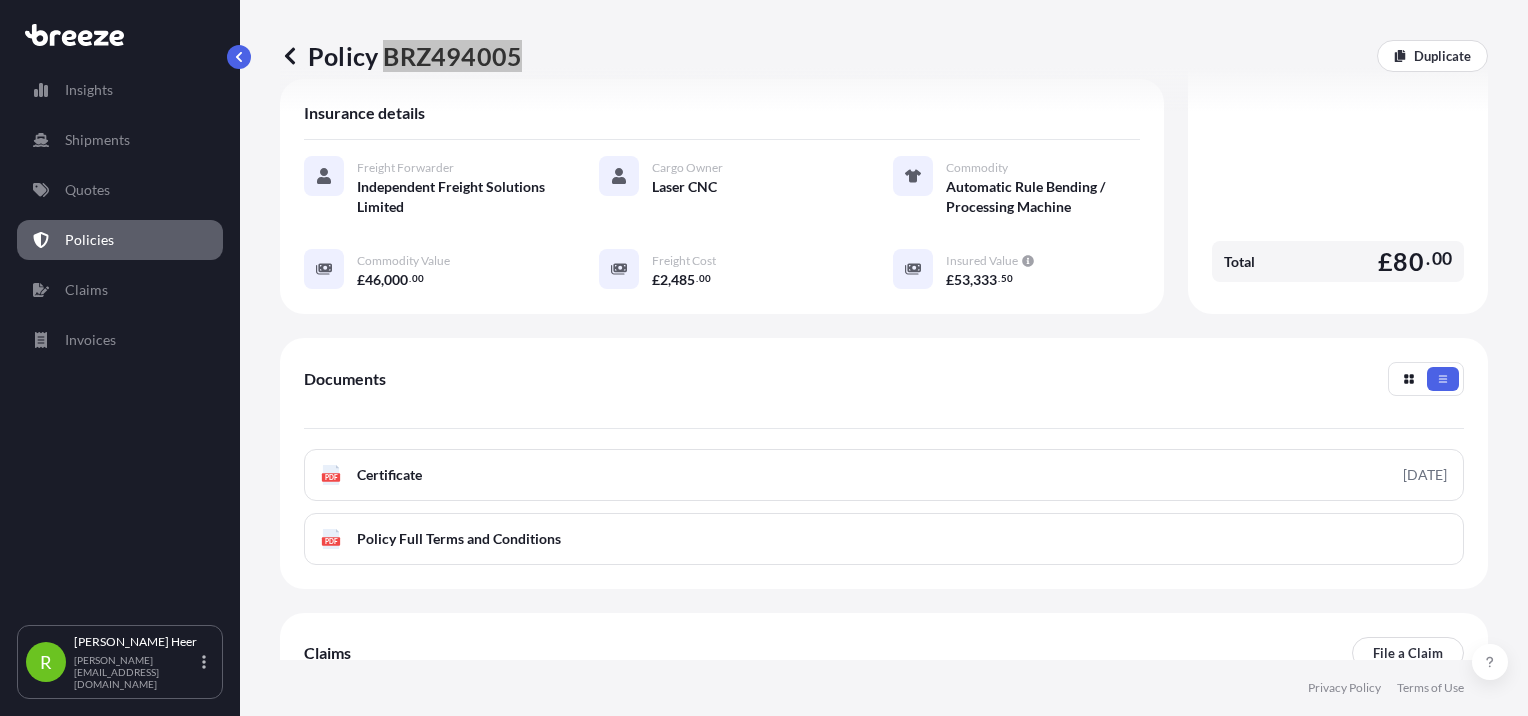 scroll, scrollTop: 400, scrollLeft: 0, axis: vertical 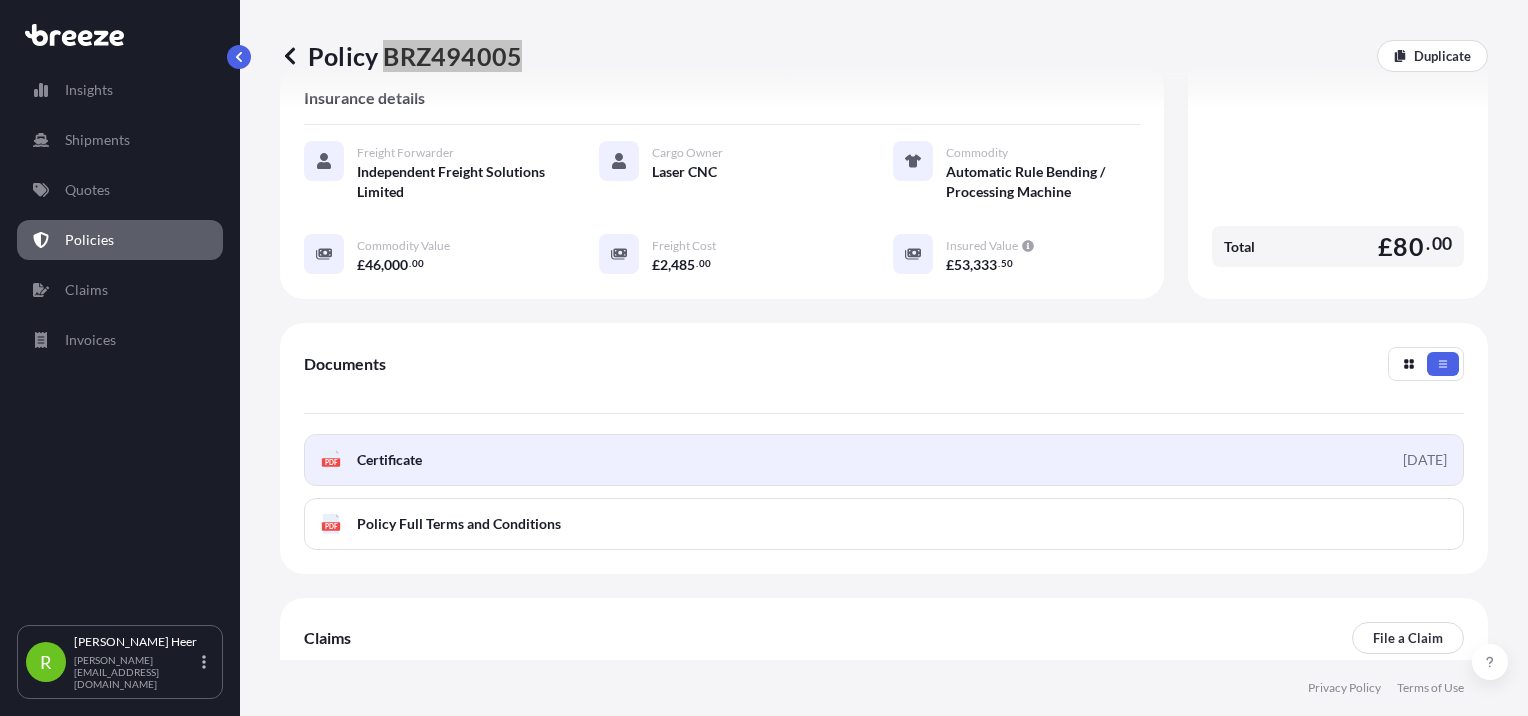 click on "PDF Certificate [DATE]" at bounding box center [884, 460] 